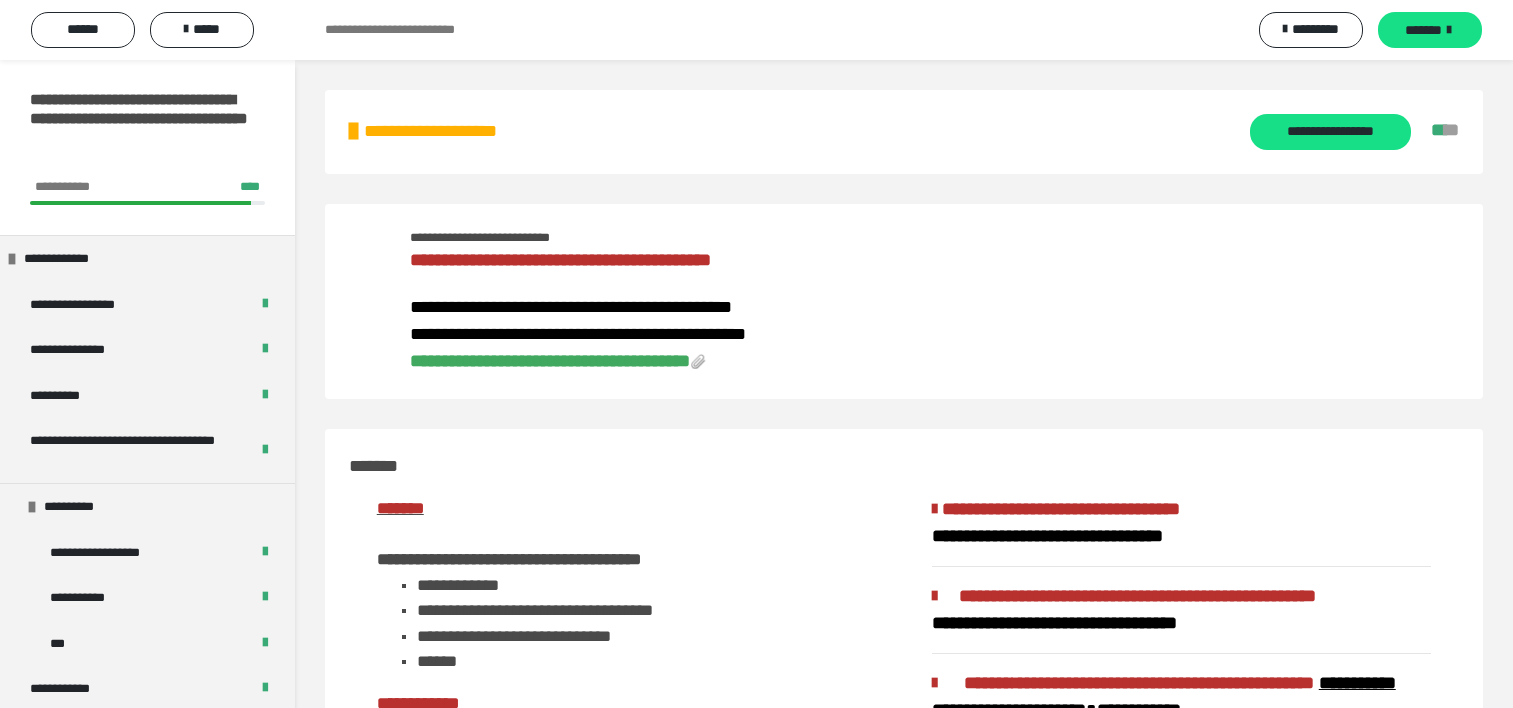 scroll, scrollTop: 1300, scrollLeft: 0, axis: vertical 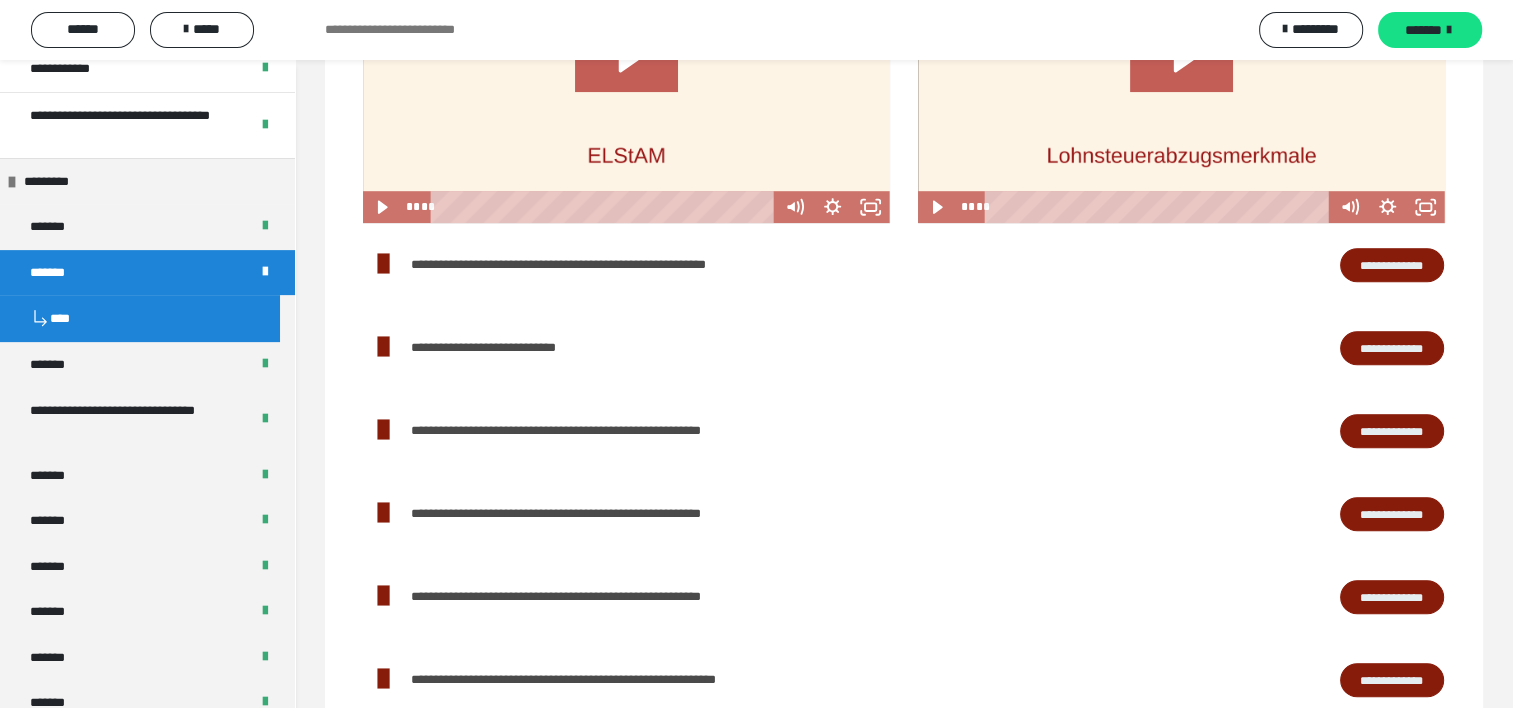 click on "****" at bounding box center [140, 318] 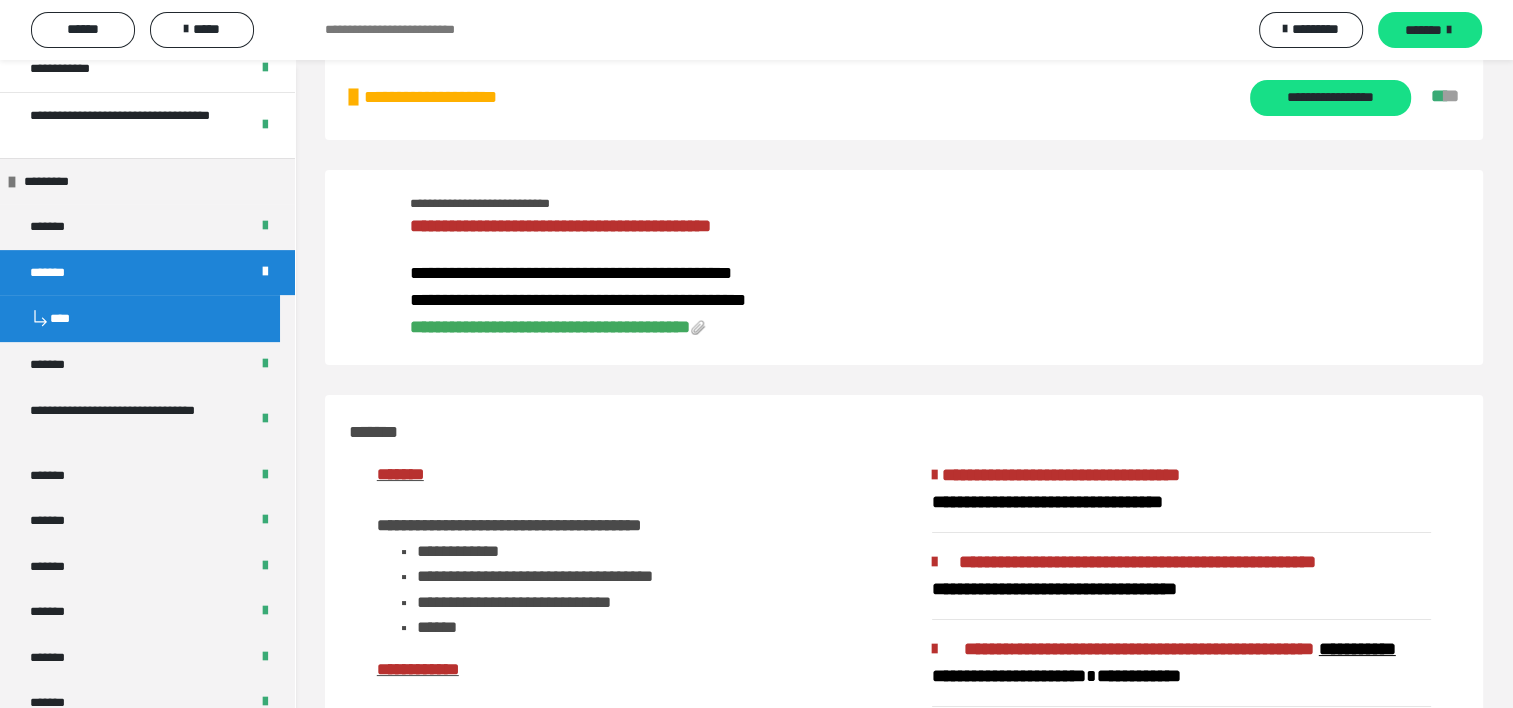 scroll, scrollTop: 0, scrollLeft: 0, axis: both 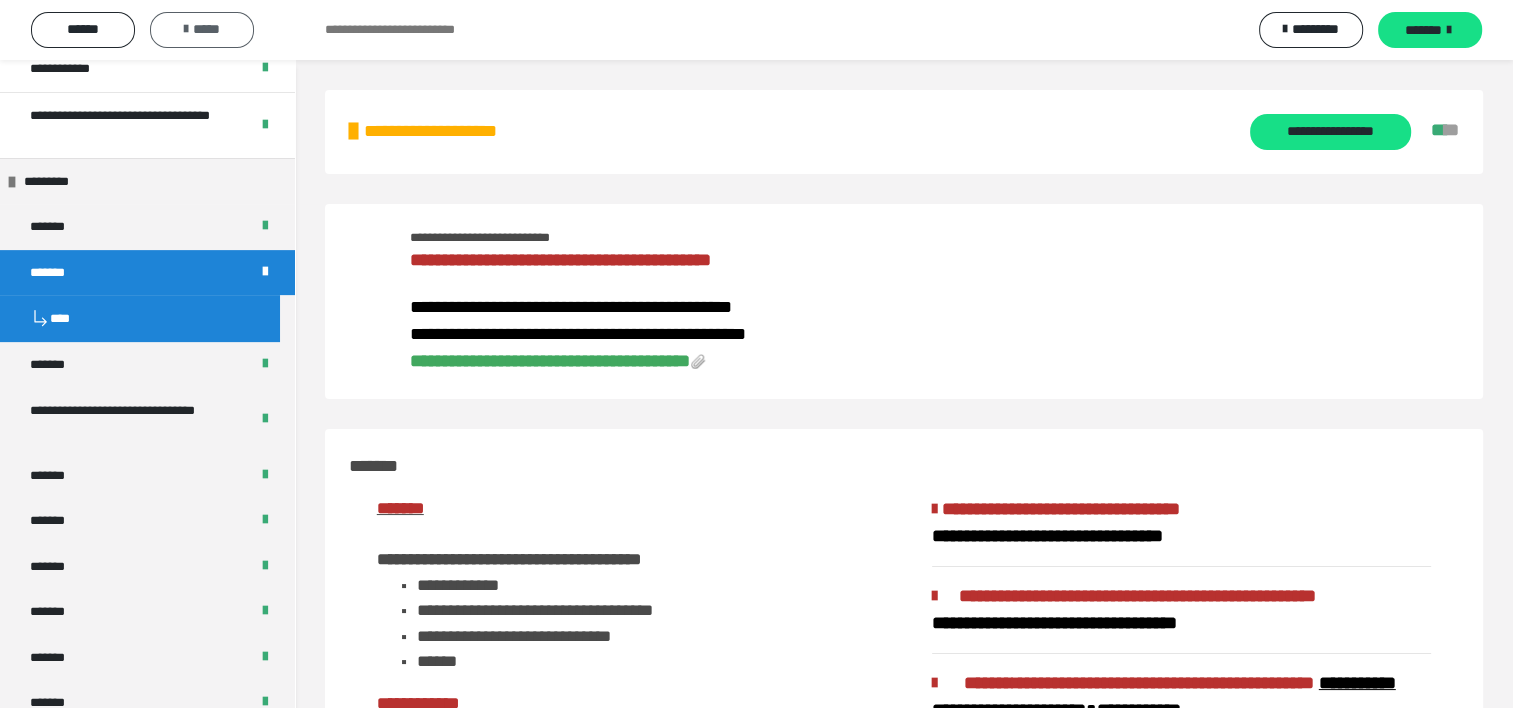 click on "*****" at bounding box center [202, 29] 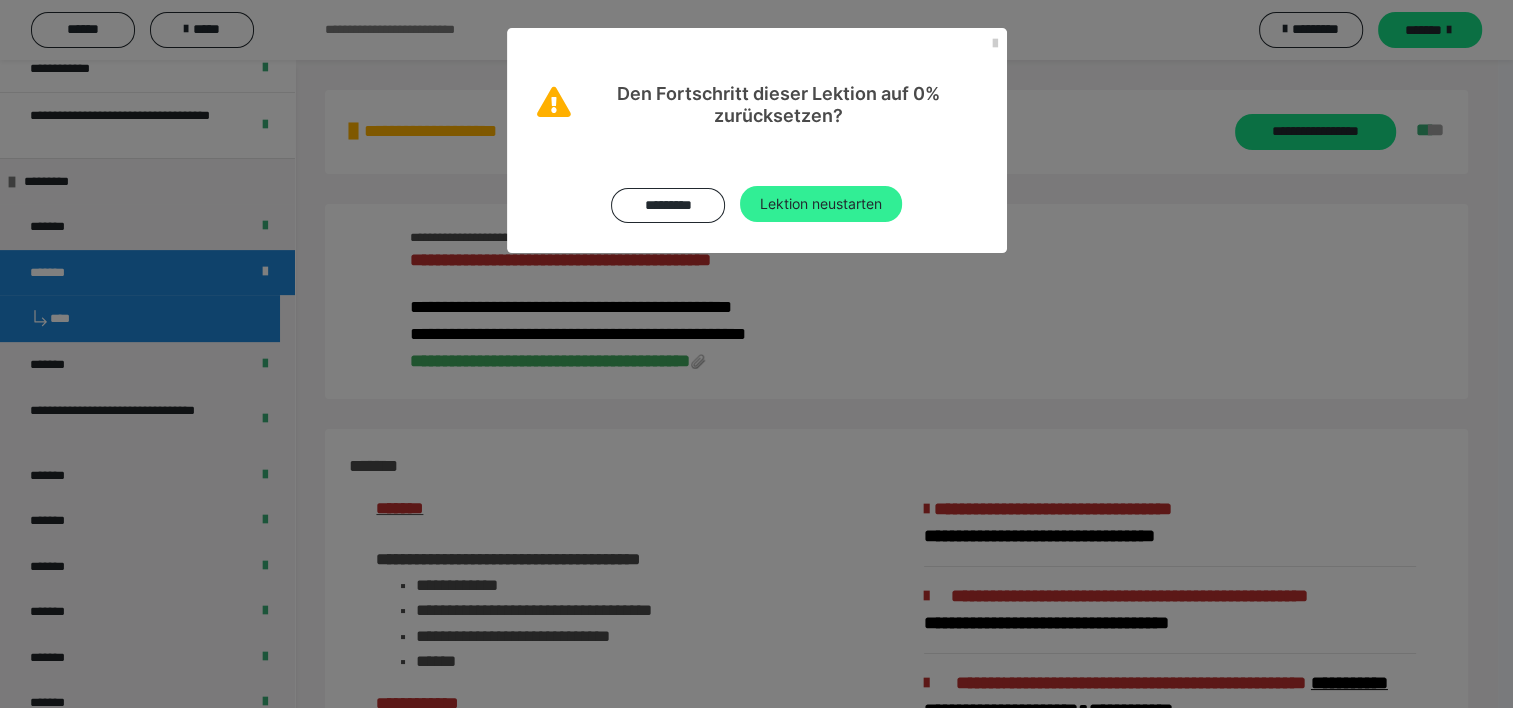 click on "Lektion neustarten" at bounding box center [821, 204] 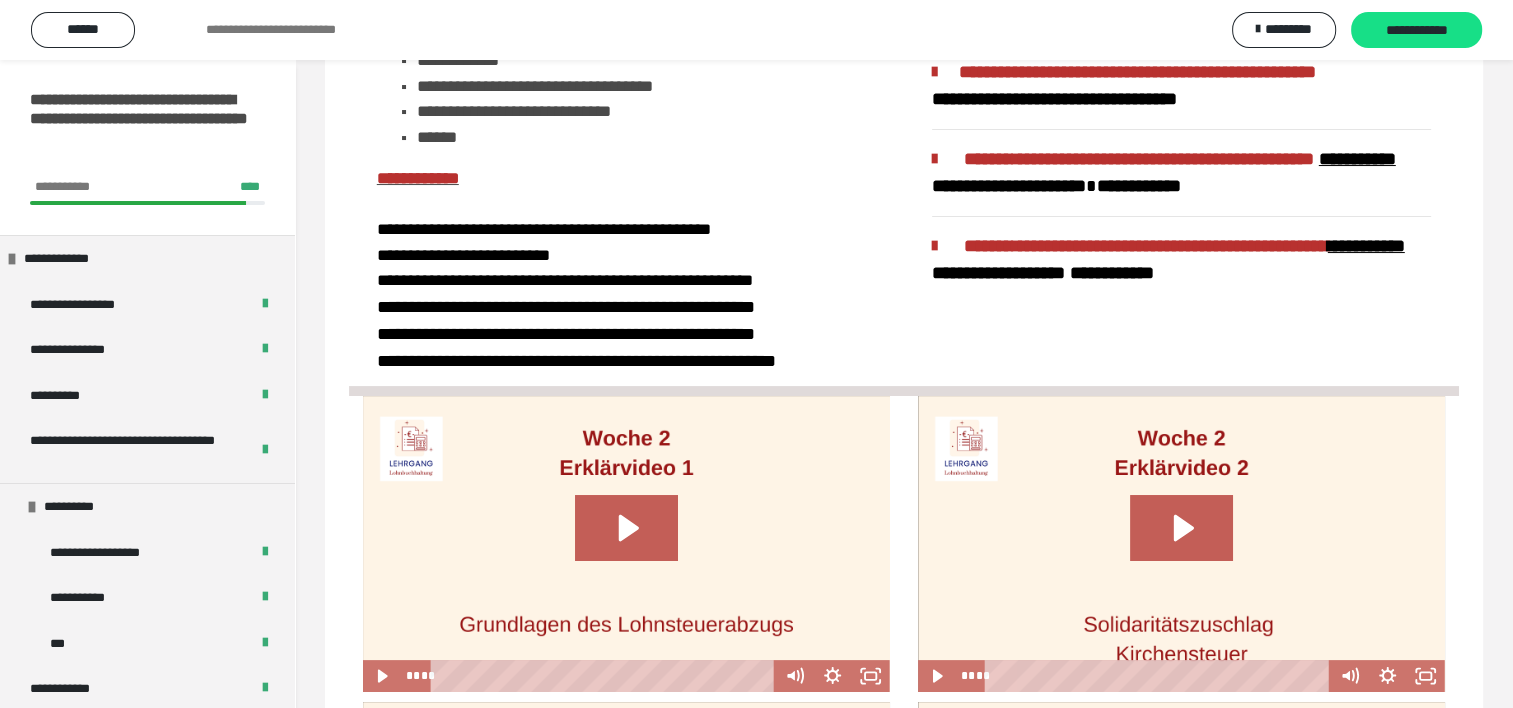 scroll, scrollTop: 0, scrollLeft: 0, axis: both 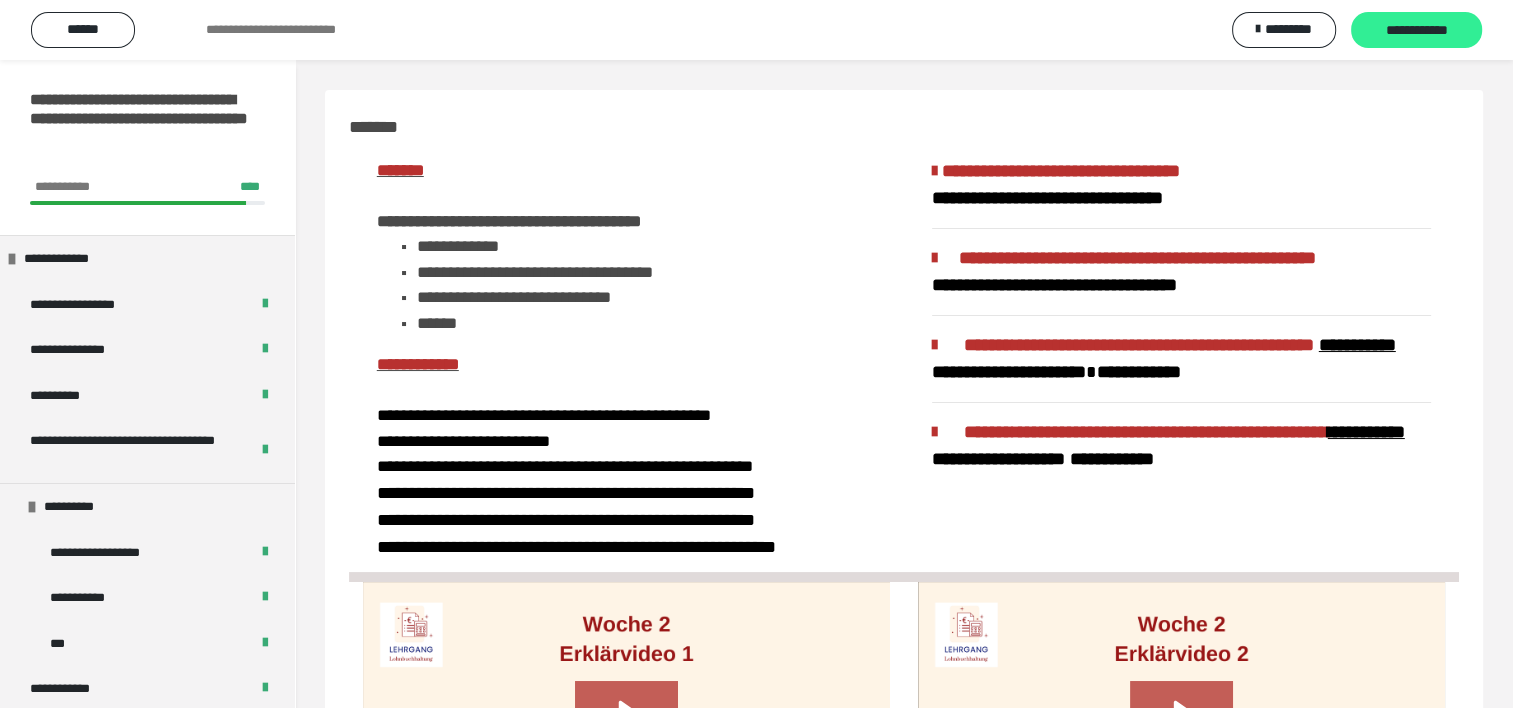 click on "**********" at bounding box center (1416, 31) 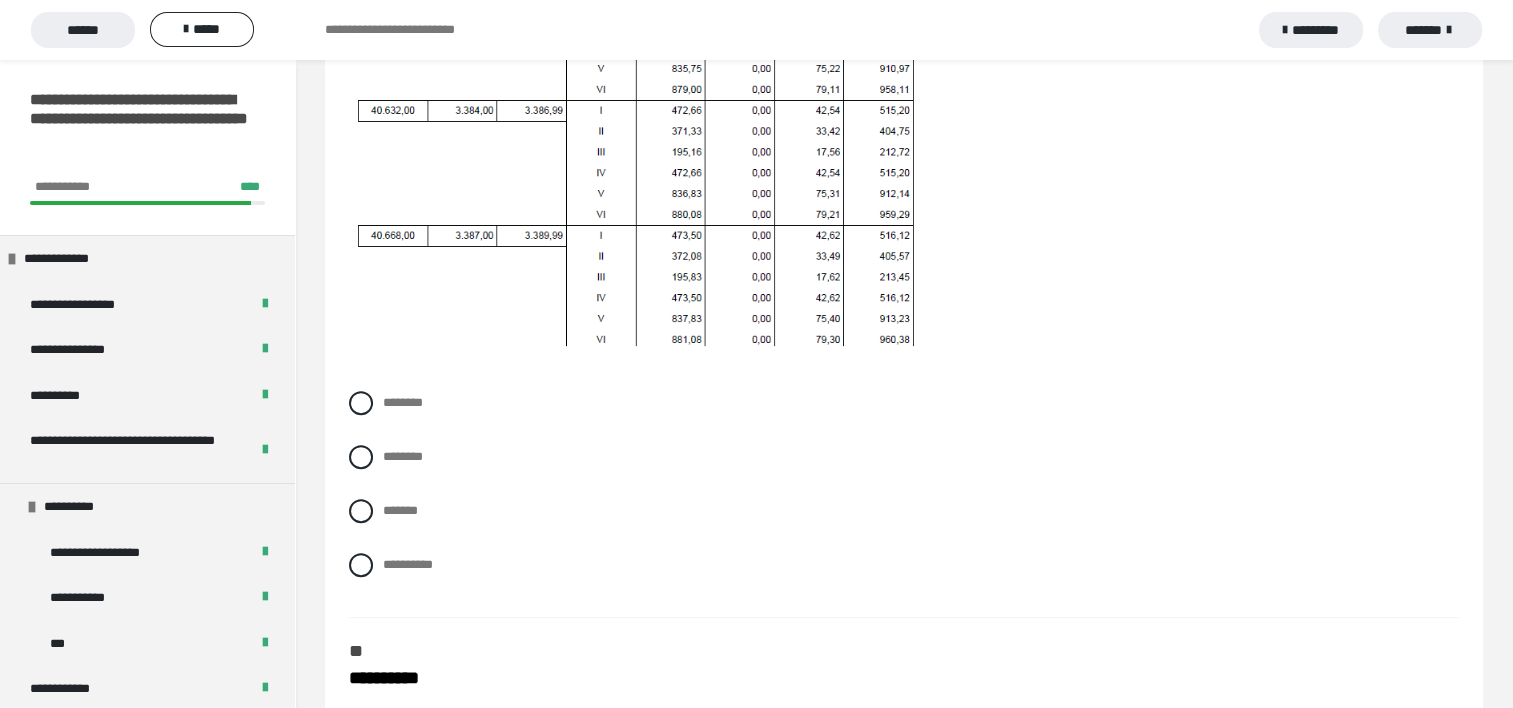 scroll, scrollTop: 900, scrollLeft: 0, axis: vertical 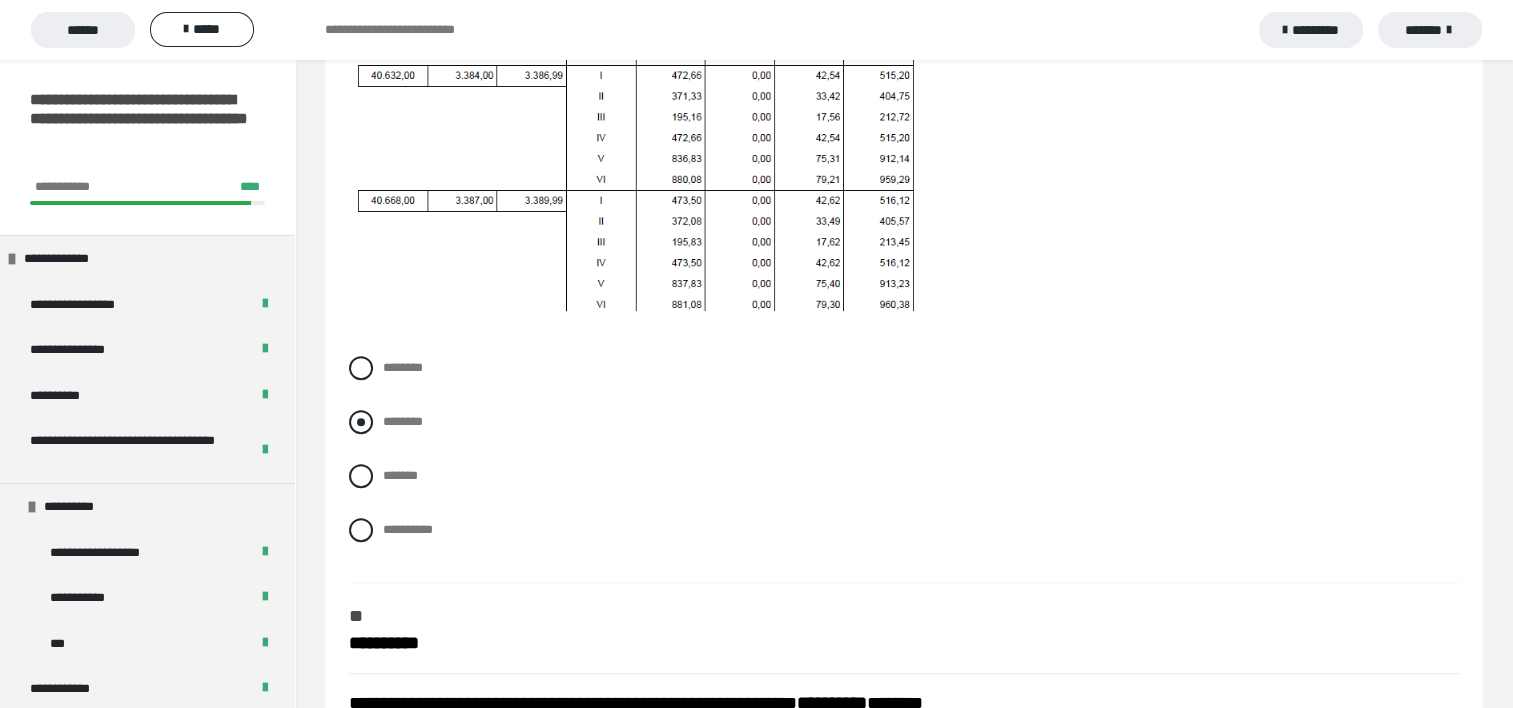 click at bounding box center (361, 422) 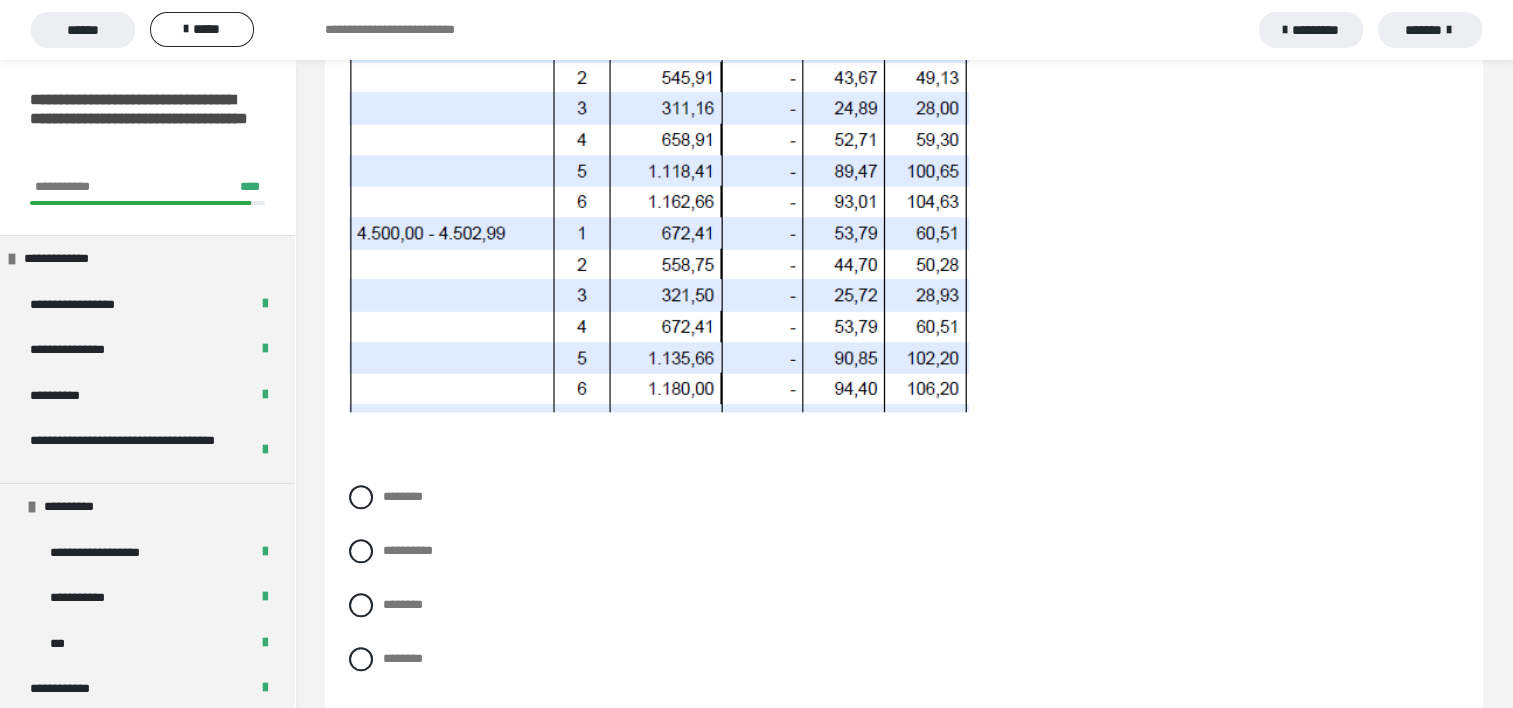 scroll, scrollTop: 2000, scrollLeft: 0, axis: vertical 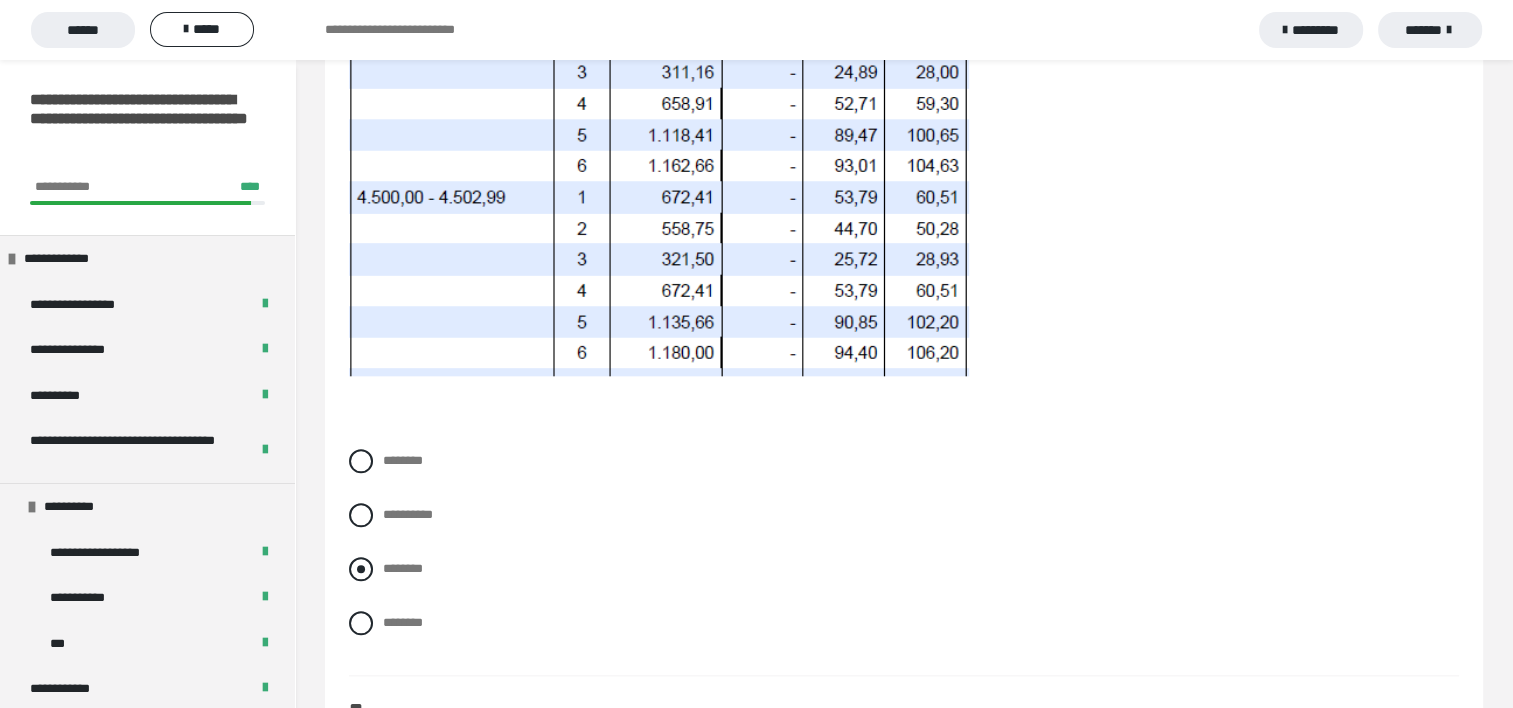 click on "********" at bounding box center [904, 569] 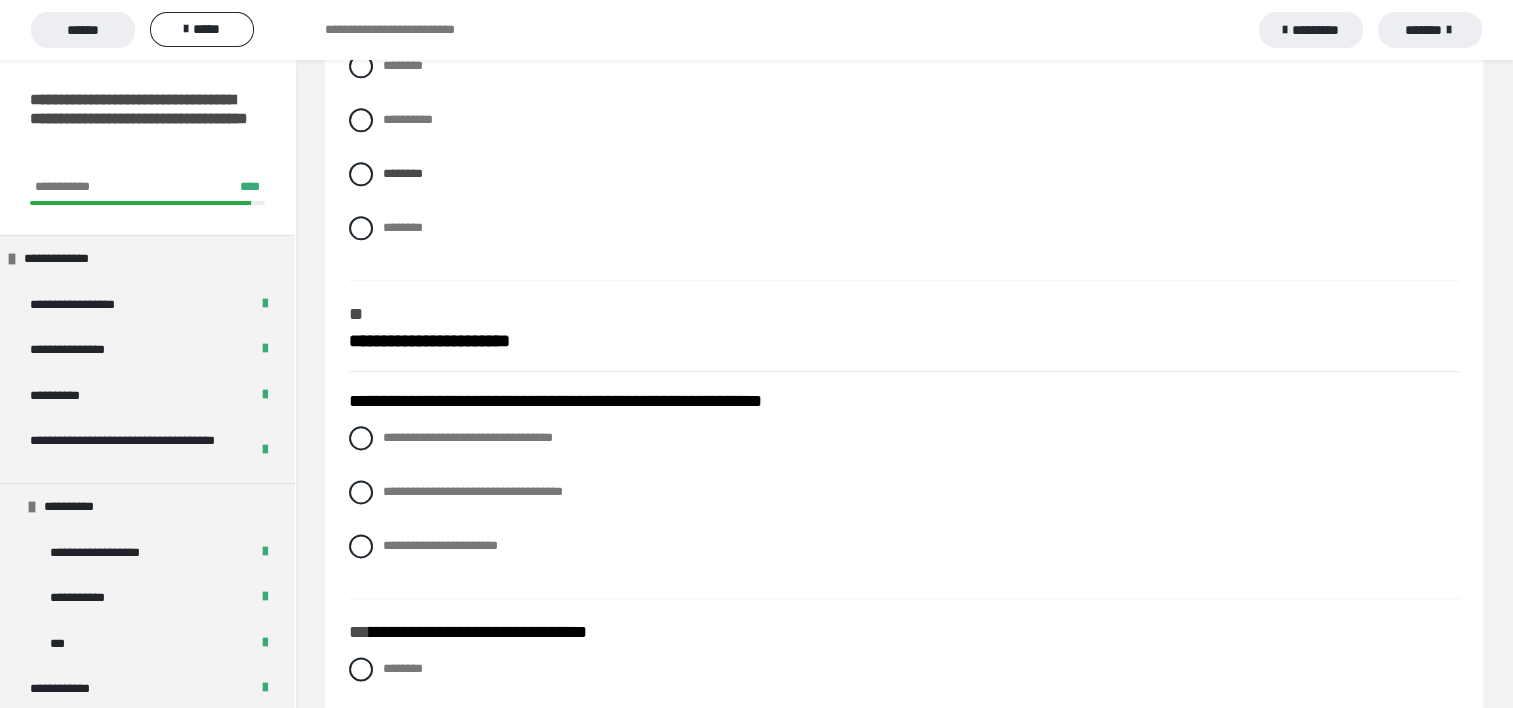 scroll, scrollTop: 2400, scrollLeft: 0, axis: vertical 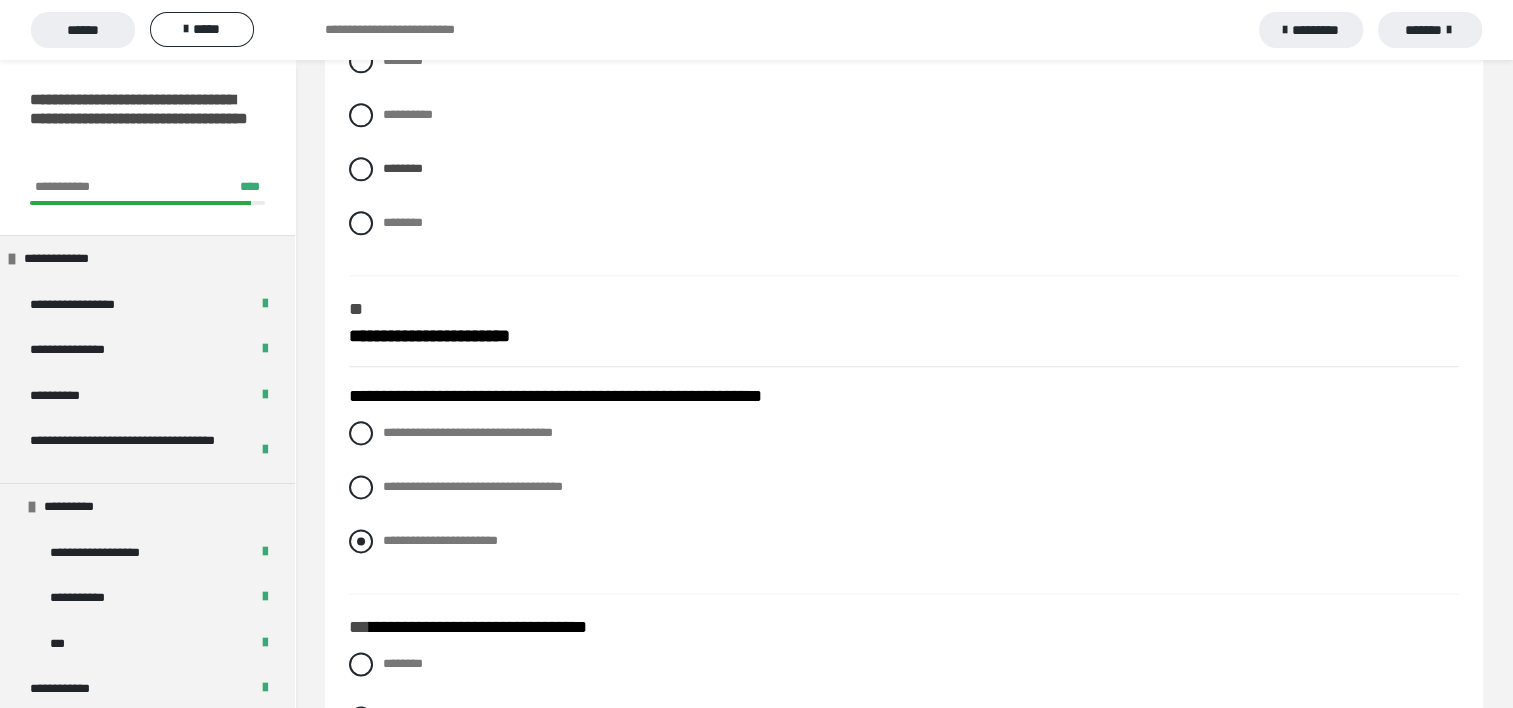 click at bounding box center [361, 541] 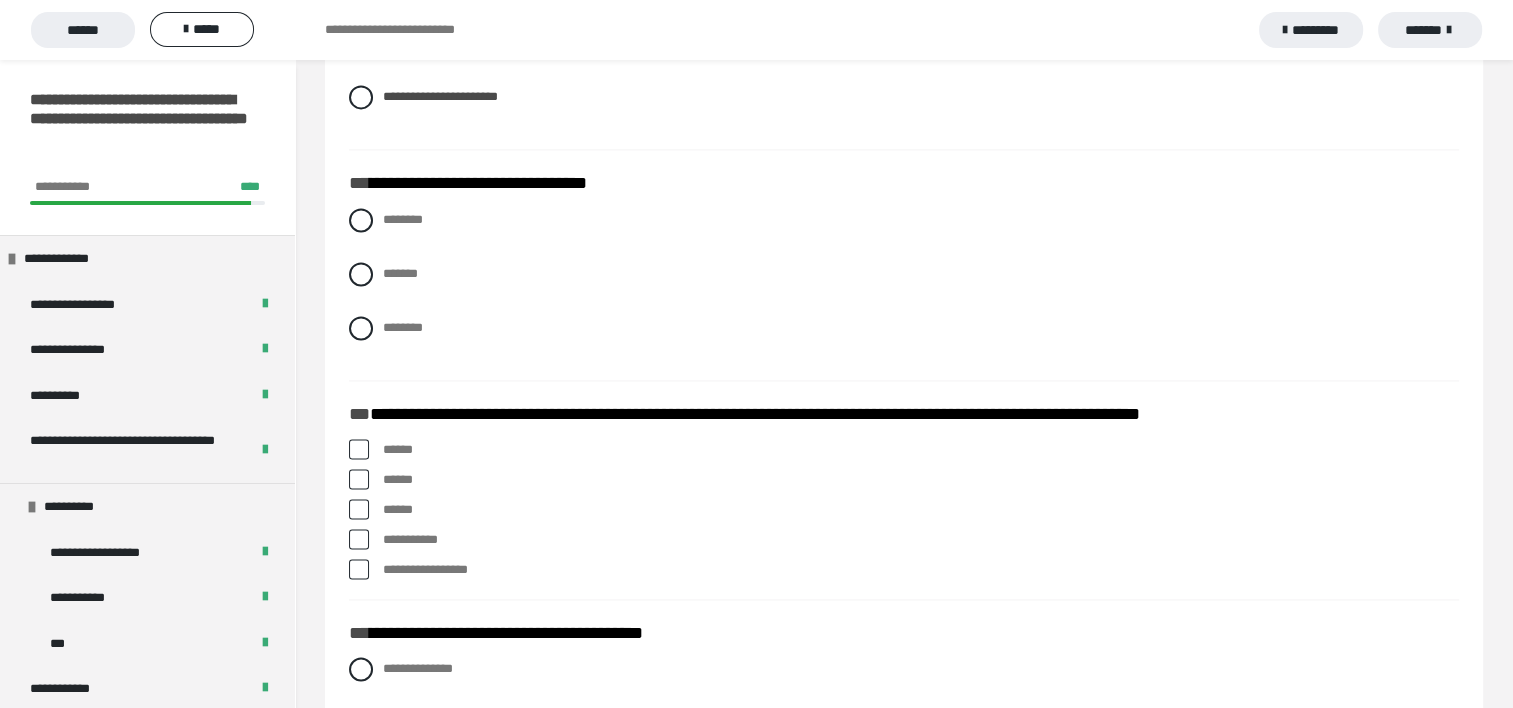 scroll, scrollTop: 2800, scrollLeft: 0, axis: vertical 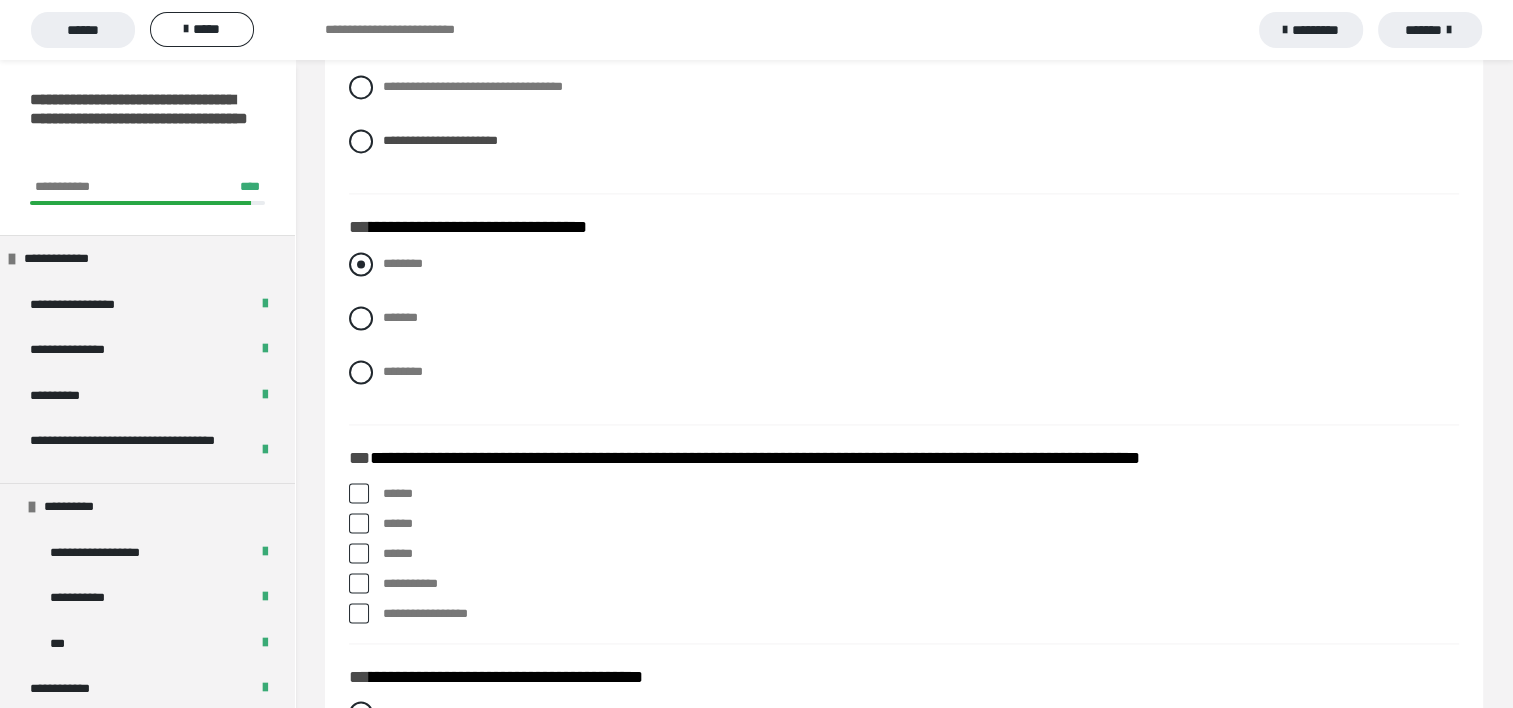 click at bounding box center [361, 264] 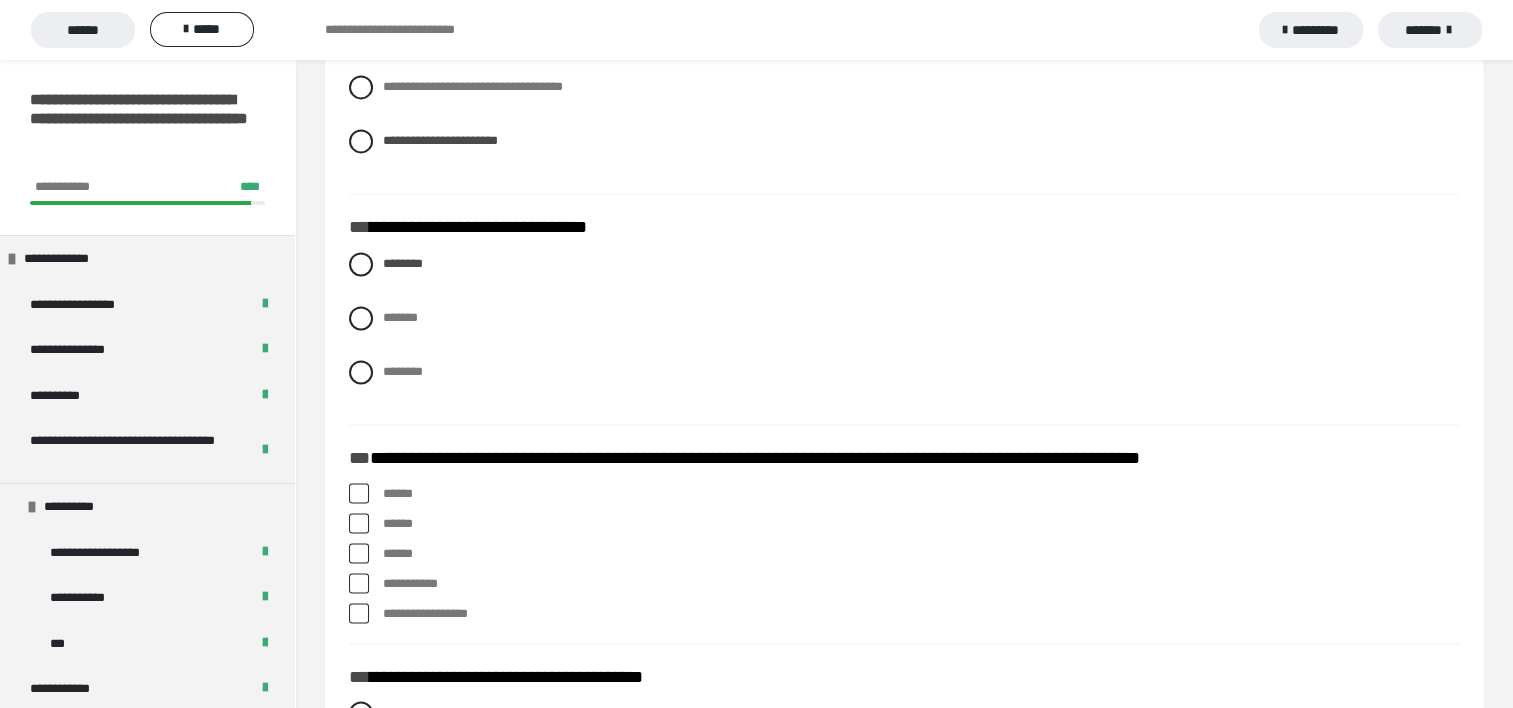 click at bounding box center (359, 553) 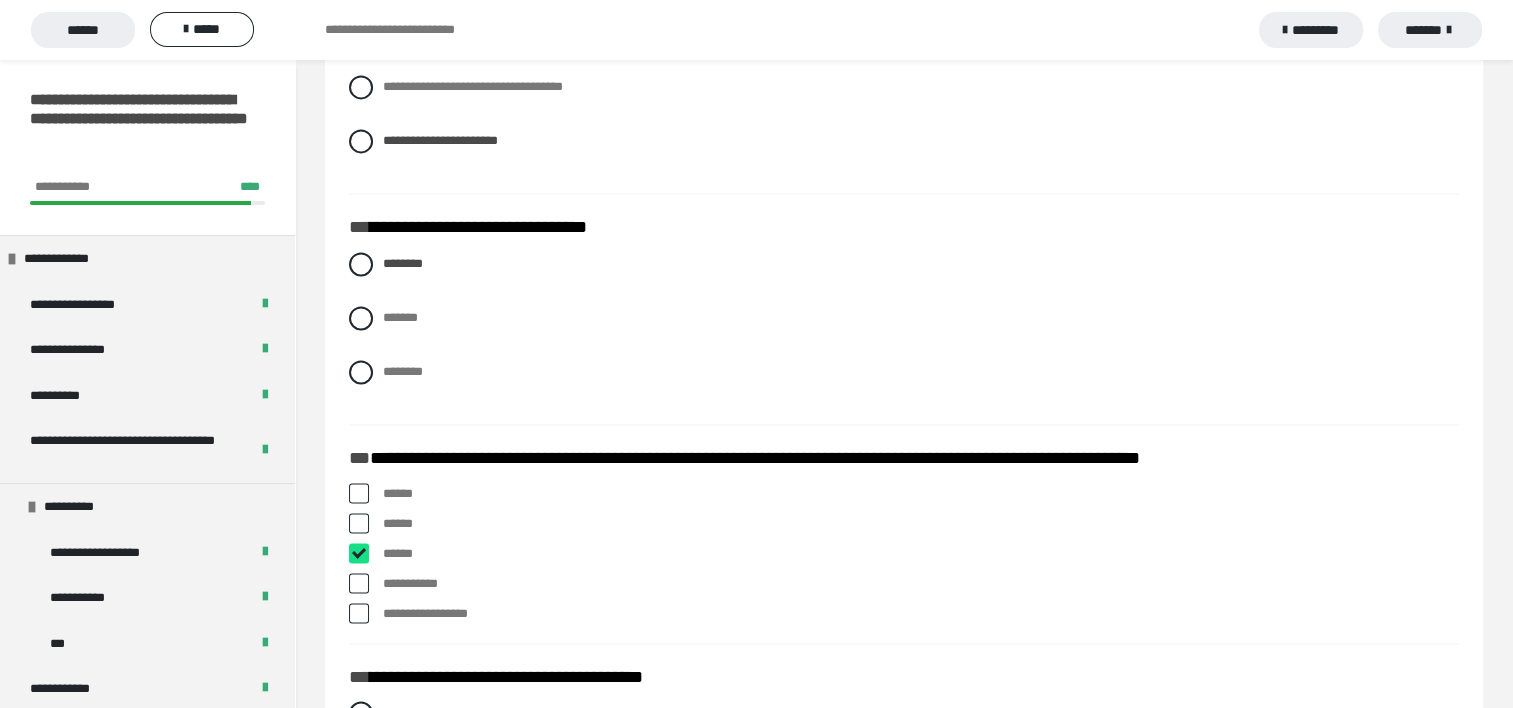 checkbox on "****" 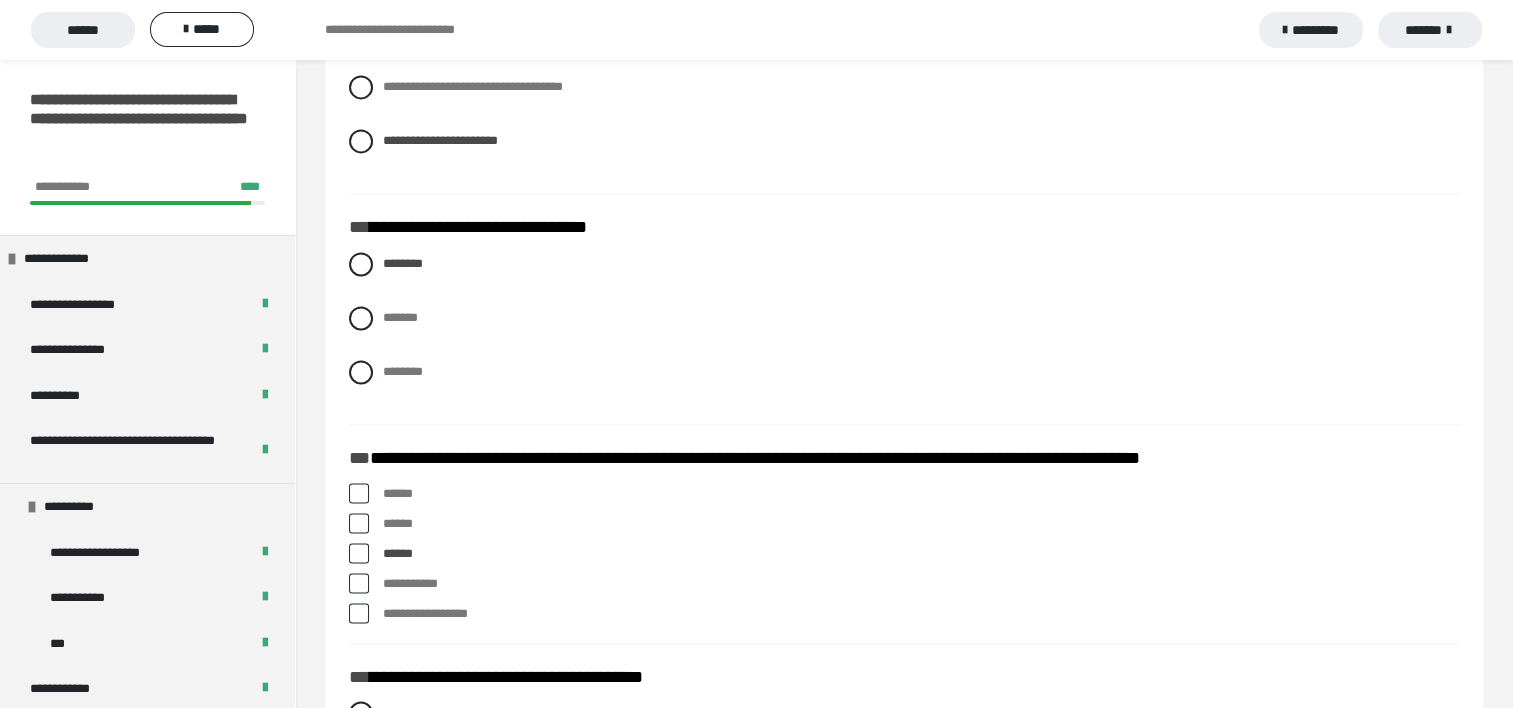click at bounding box center [359, 613] 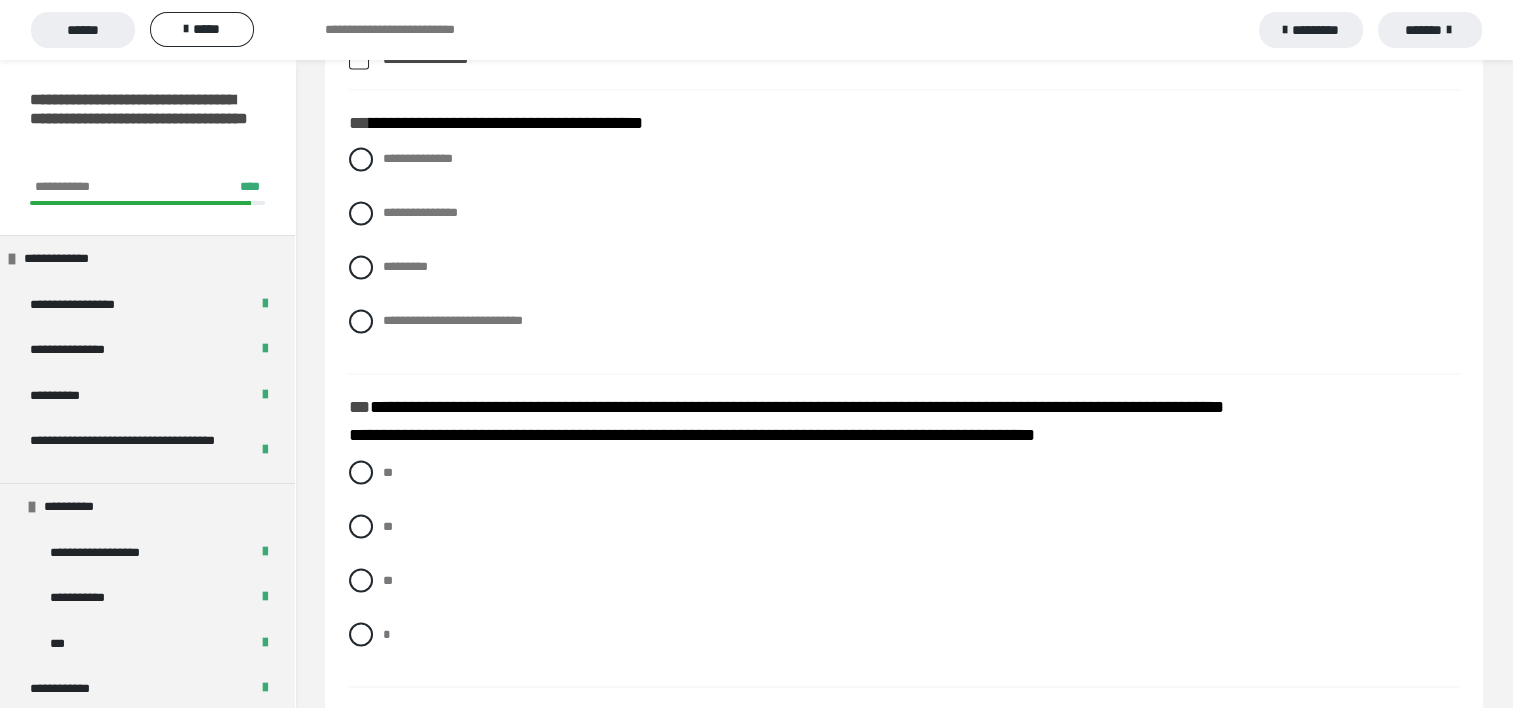 scroll, scrollTop: 3400, scrollLeft: 0, axis: vertical 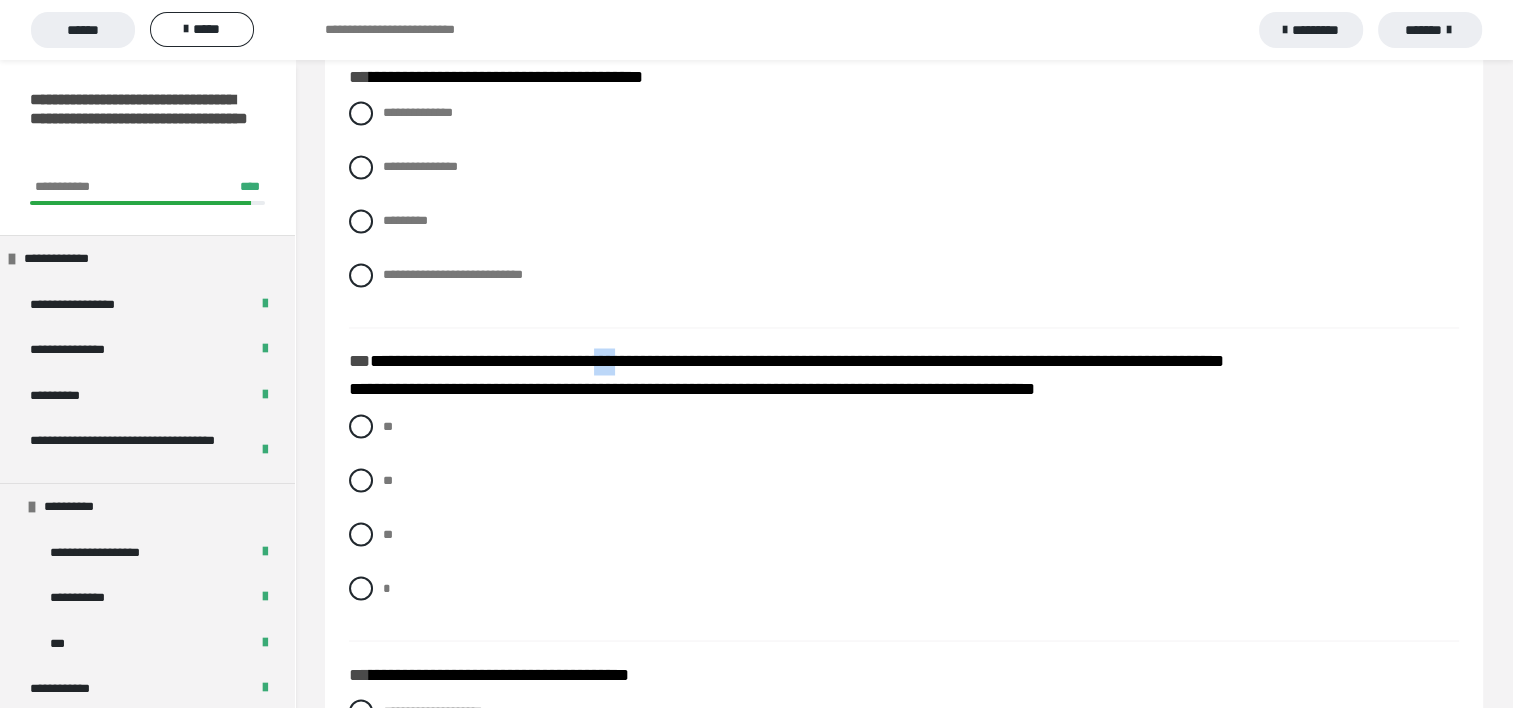 drag, startPoint x: 660, startPoint y: 366, endPoint x: 647, endPoint y: 362, distance: 13.601471 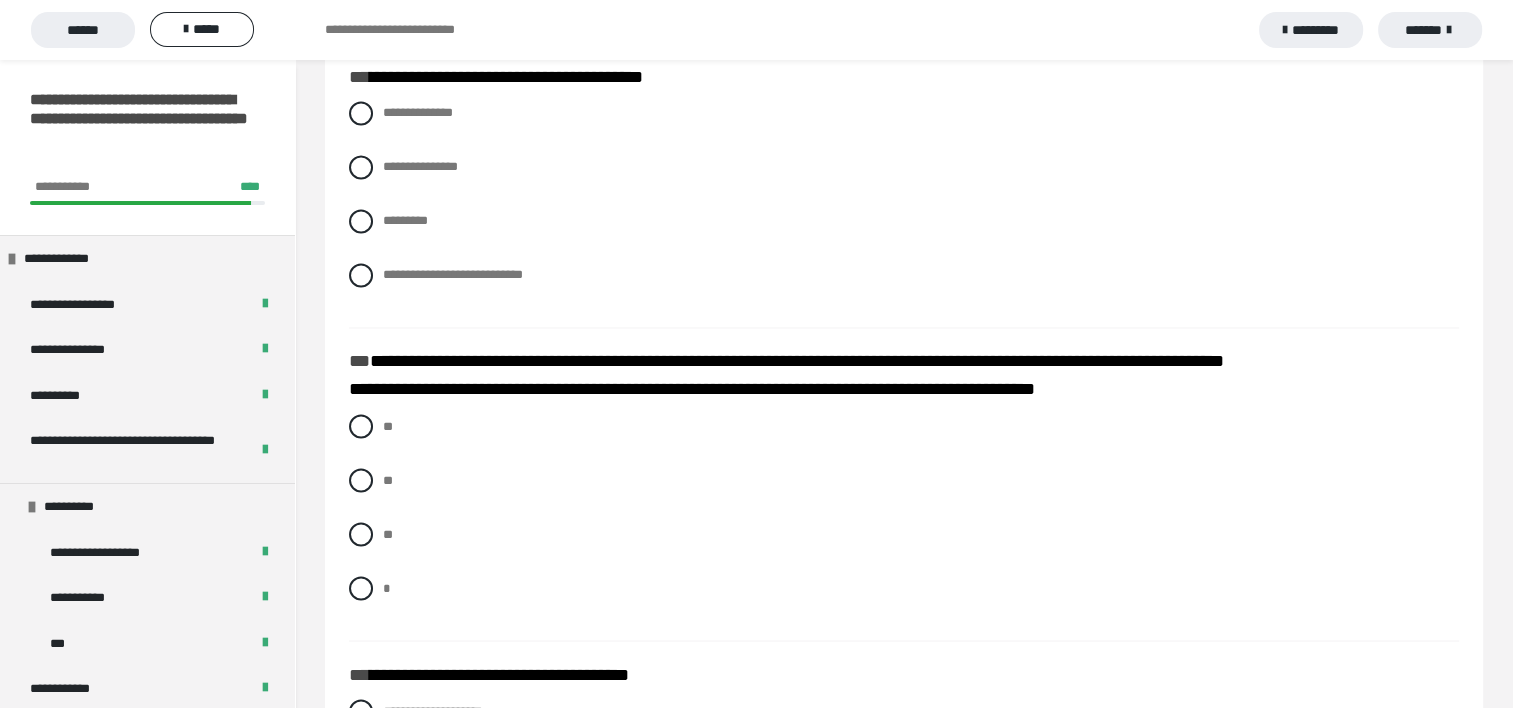 drag, startPoint x: 647, startPoint y: 362, endPoint x: 694, endPoint y: 390, distance: 54.708317 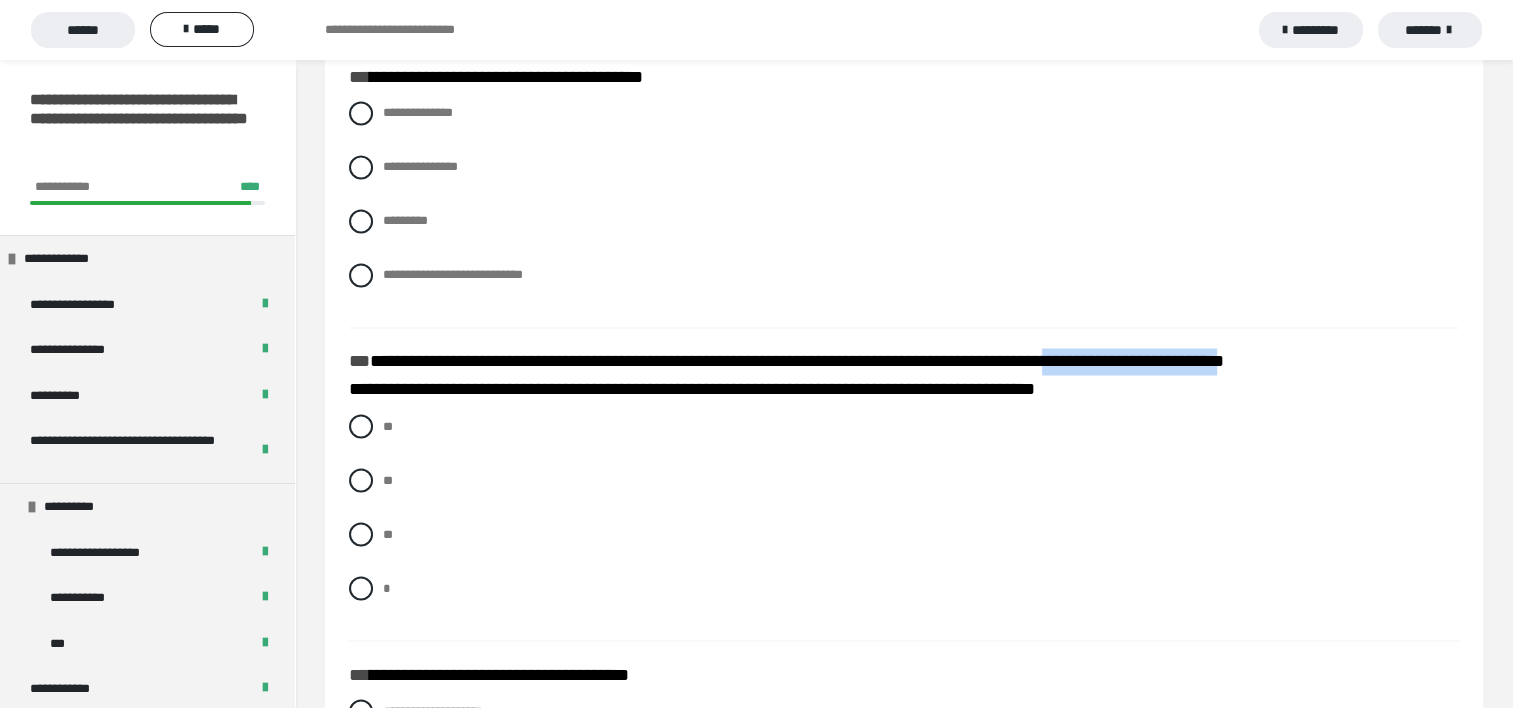 drag, startPoint x: 1136, startPoint y: 361, endPoint x: 1344, endPoint y: 372, distance: 208.29066 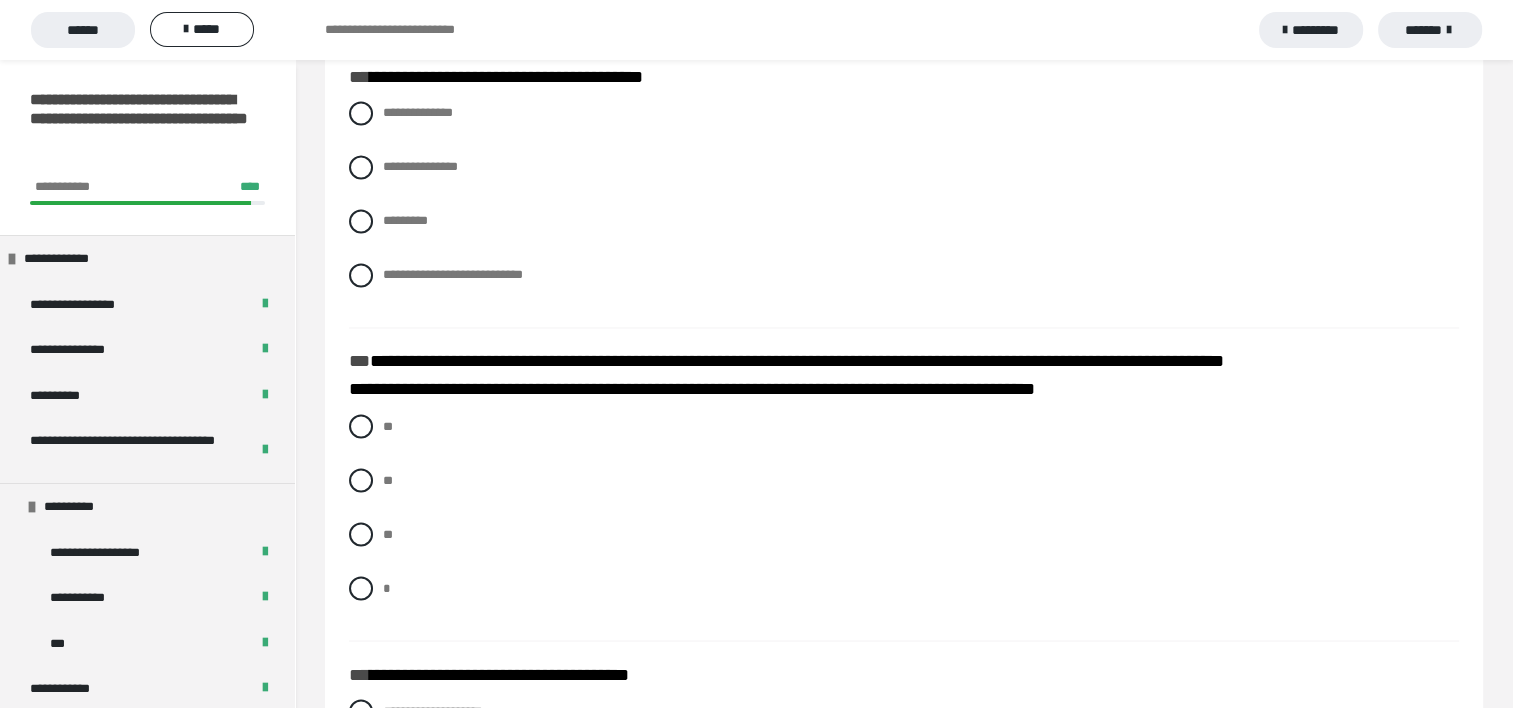 drag, startPoint x: 1344, startPoint y: 372, endPoint x: 1358, endPoint y: 449, distance: 78.26238 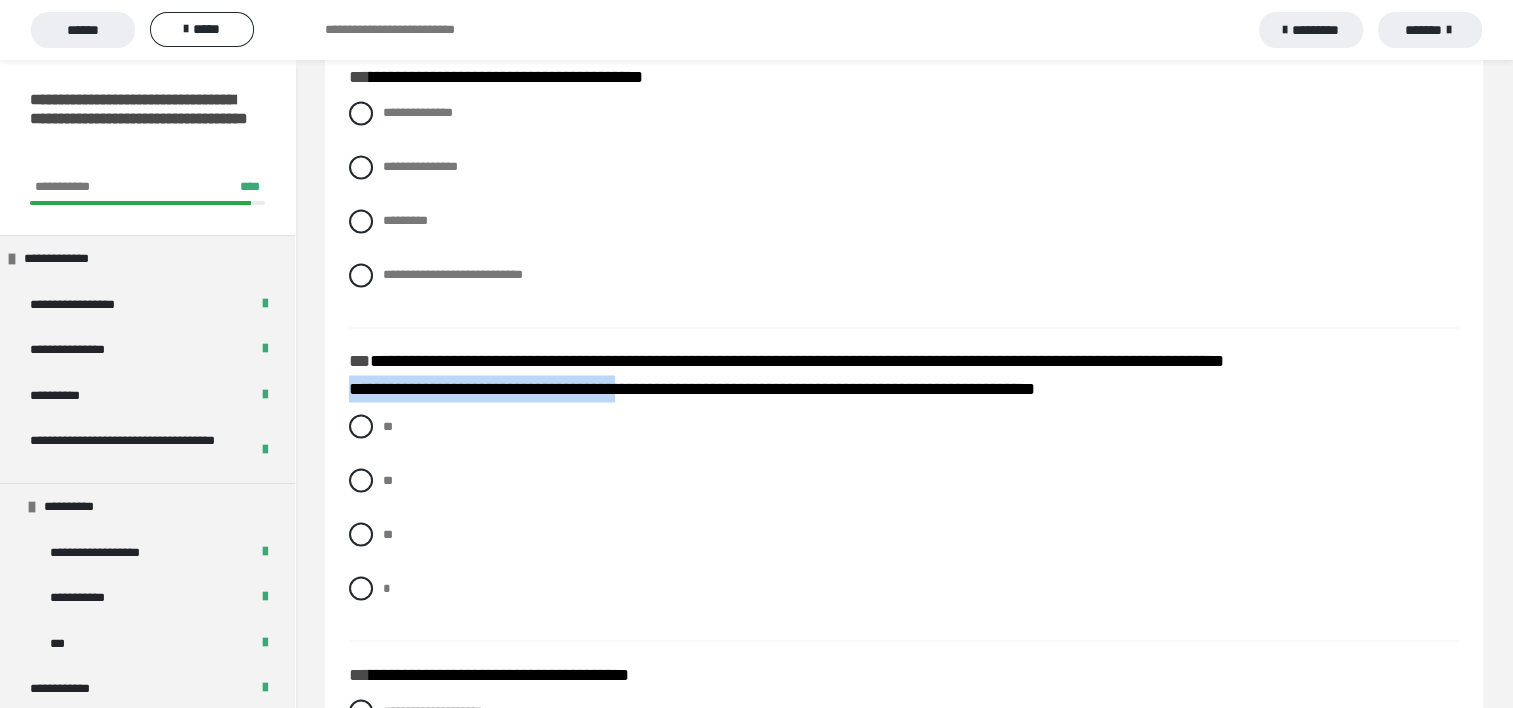 drag, startPoint x: 352, startPoint y: 392, endPoint x: 665, endPoint y: 392, distance: 313 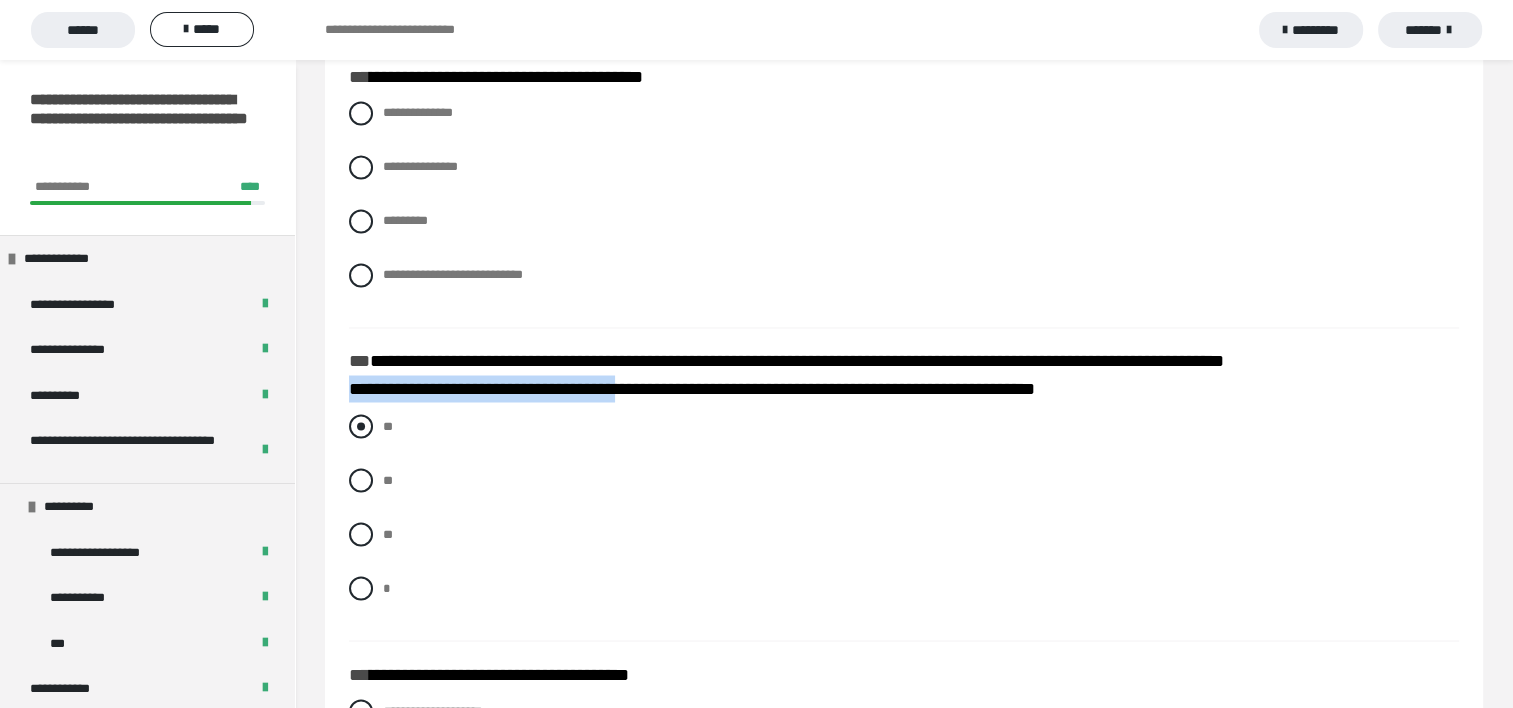 drag, startPoint x: 665, startPoint y: 392, endPoint x: 668, endPoint y: 441, distance: 49.09175 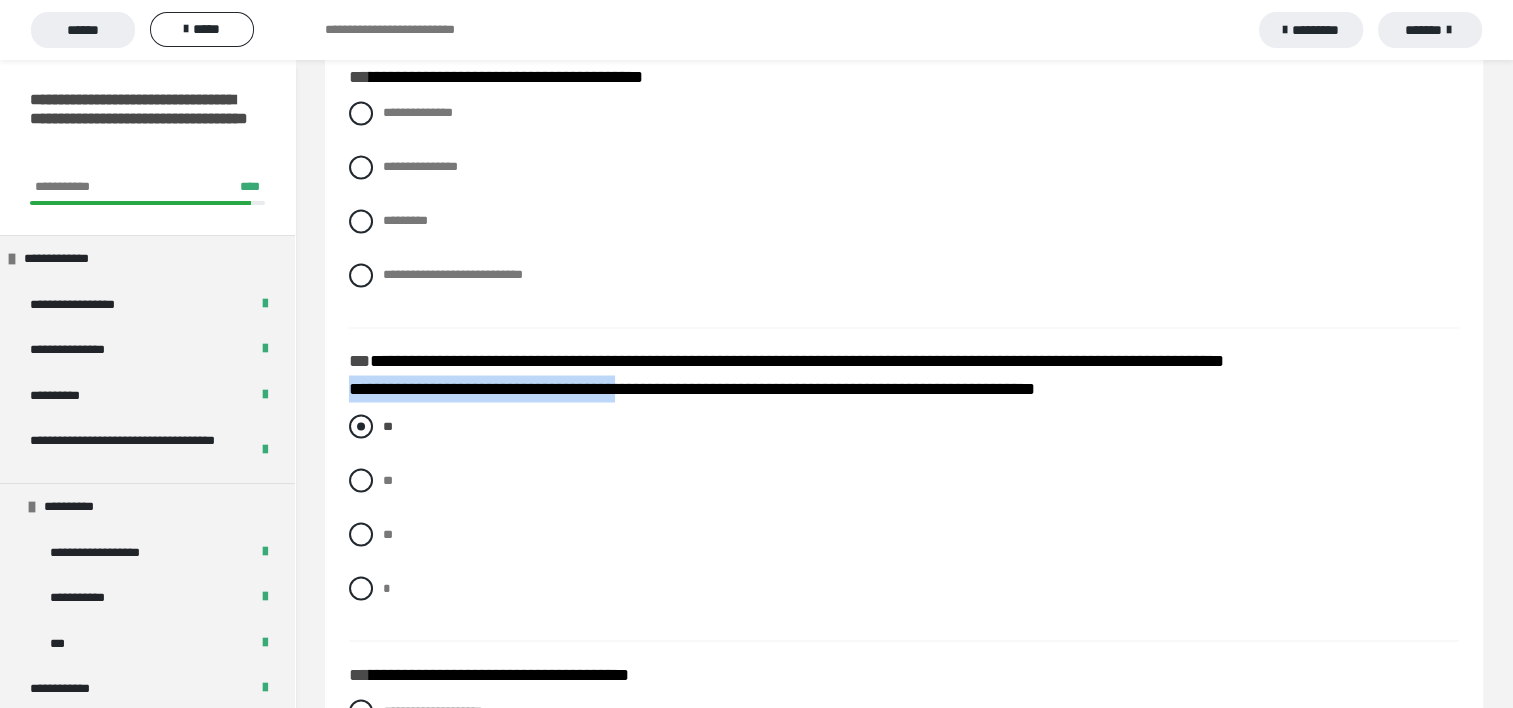 click on "**" at bounding box center [904, 426] 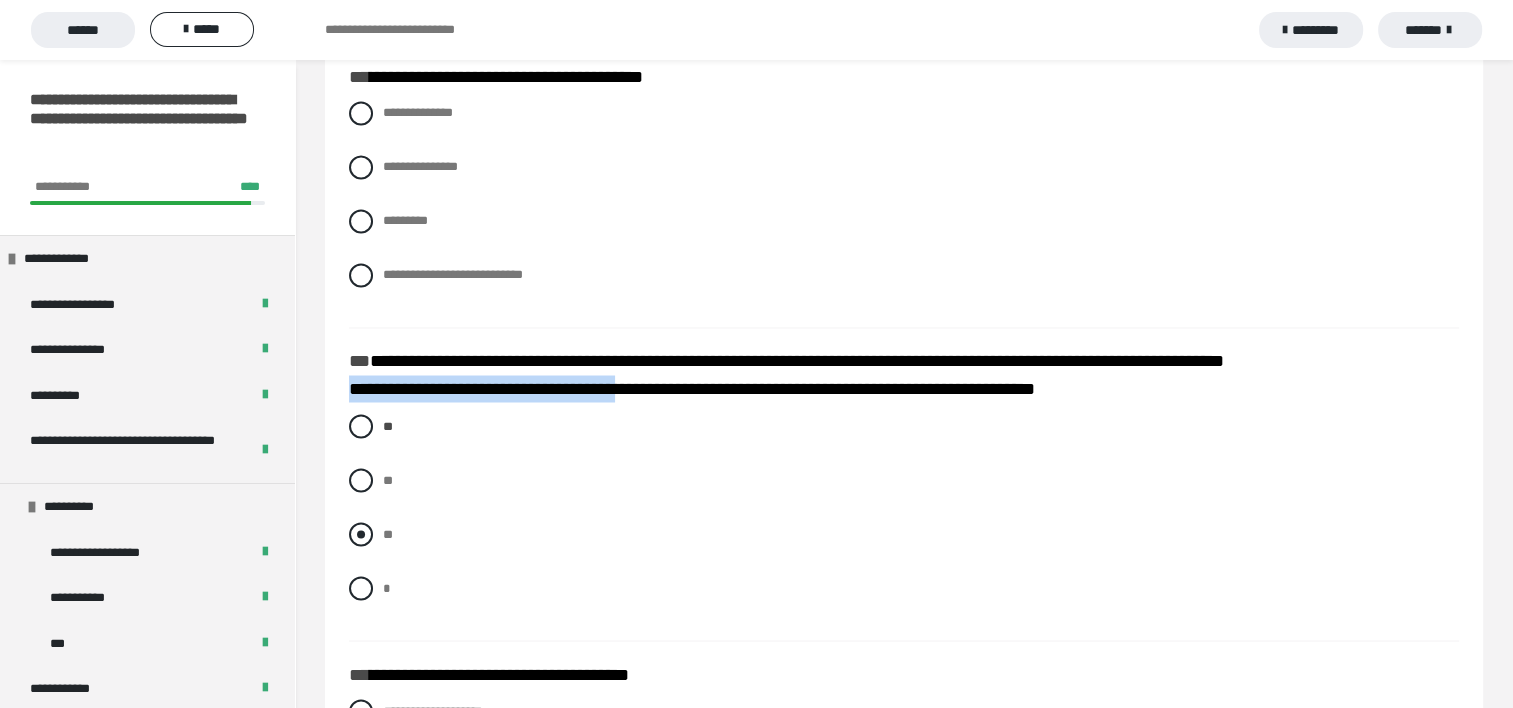 click at bounding box center [361, 534] 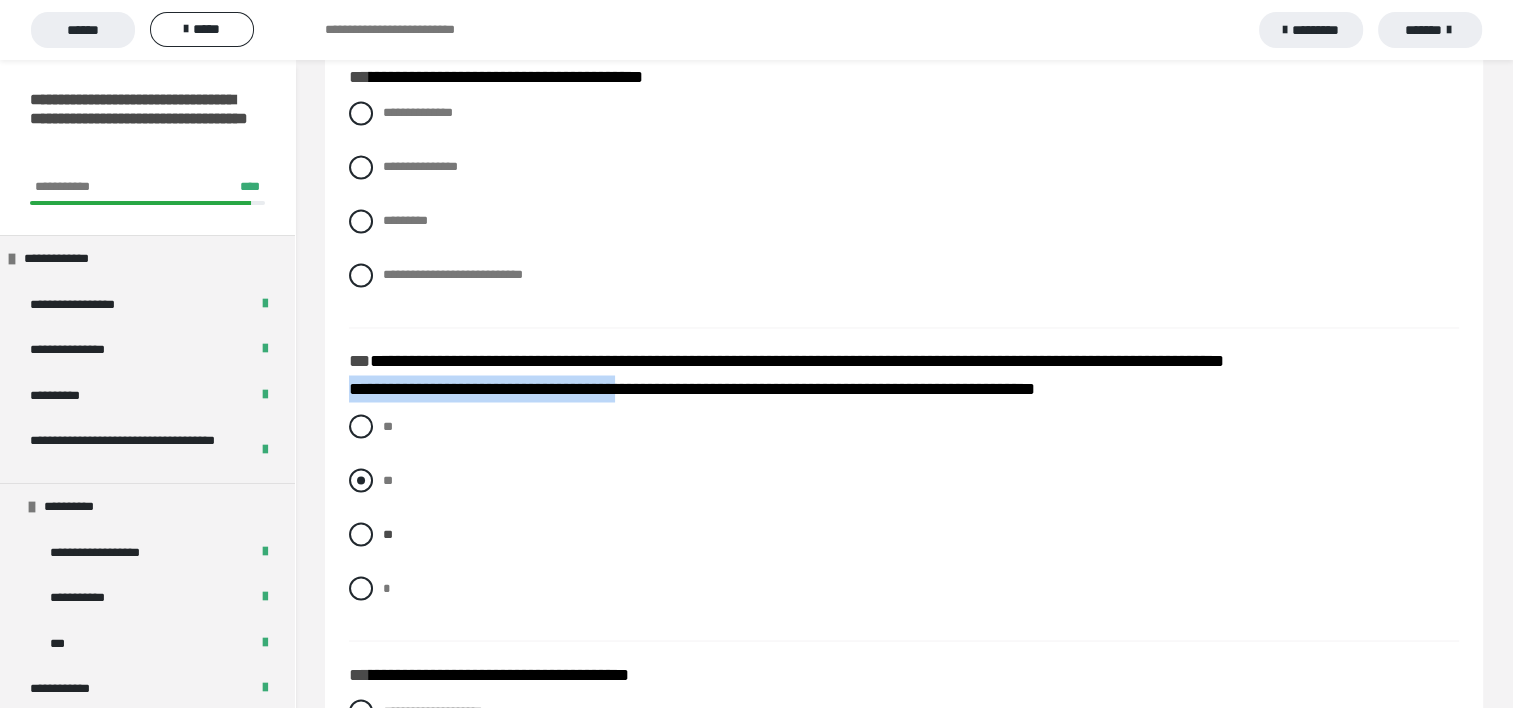 click on "**" at bounding box center [904, 480] 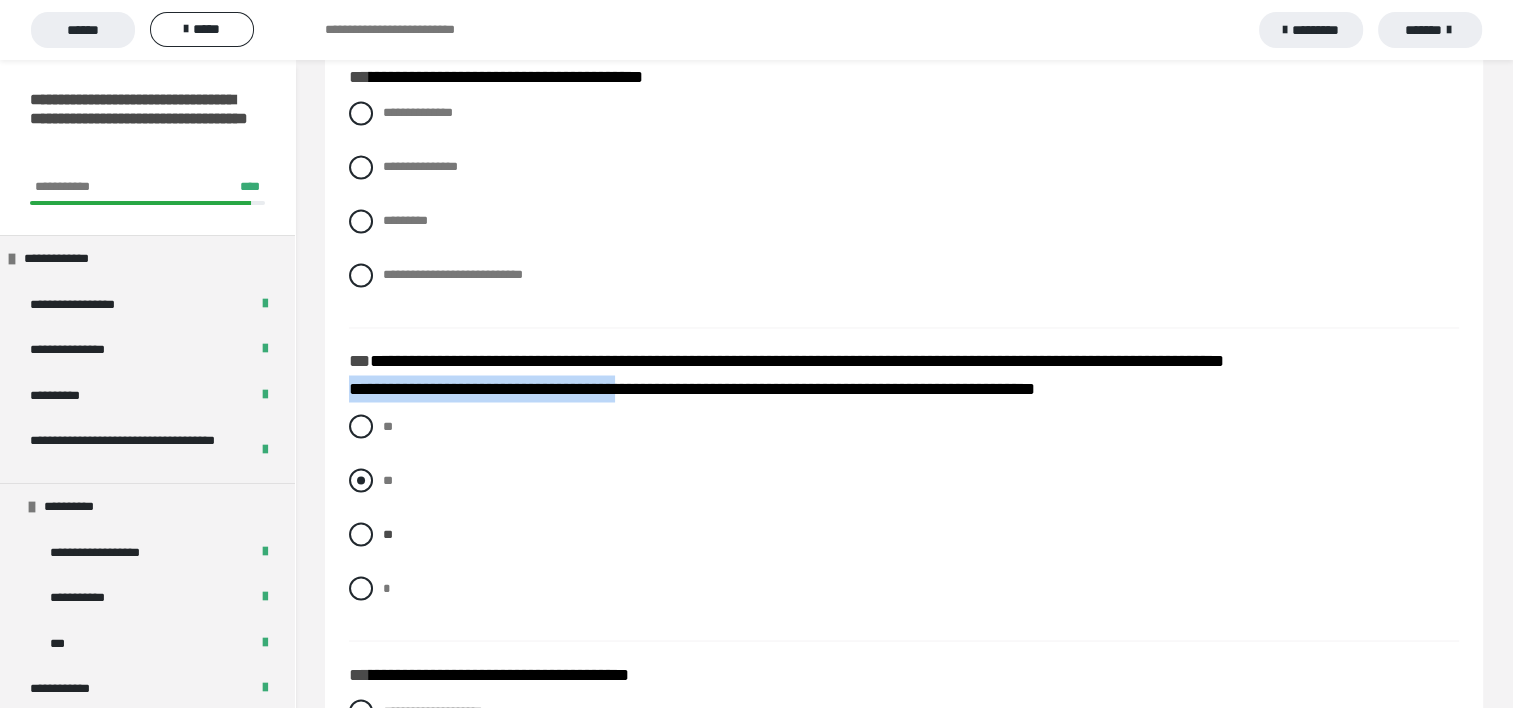 radio on "****" 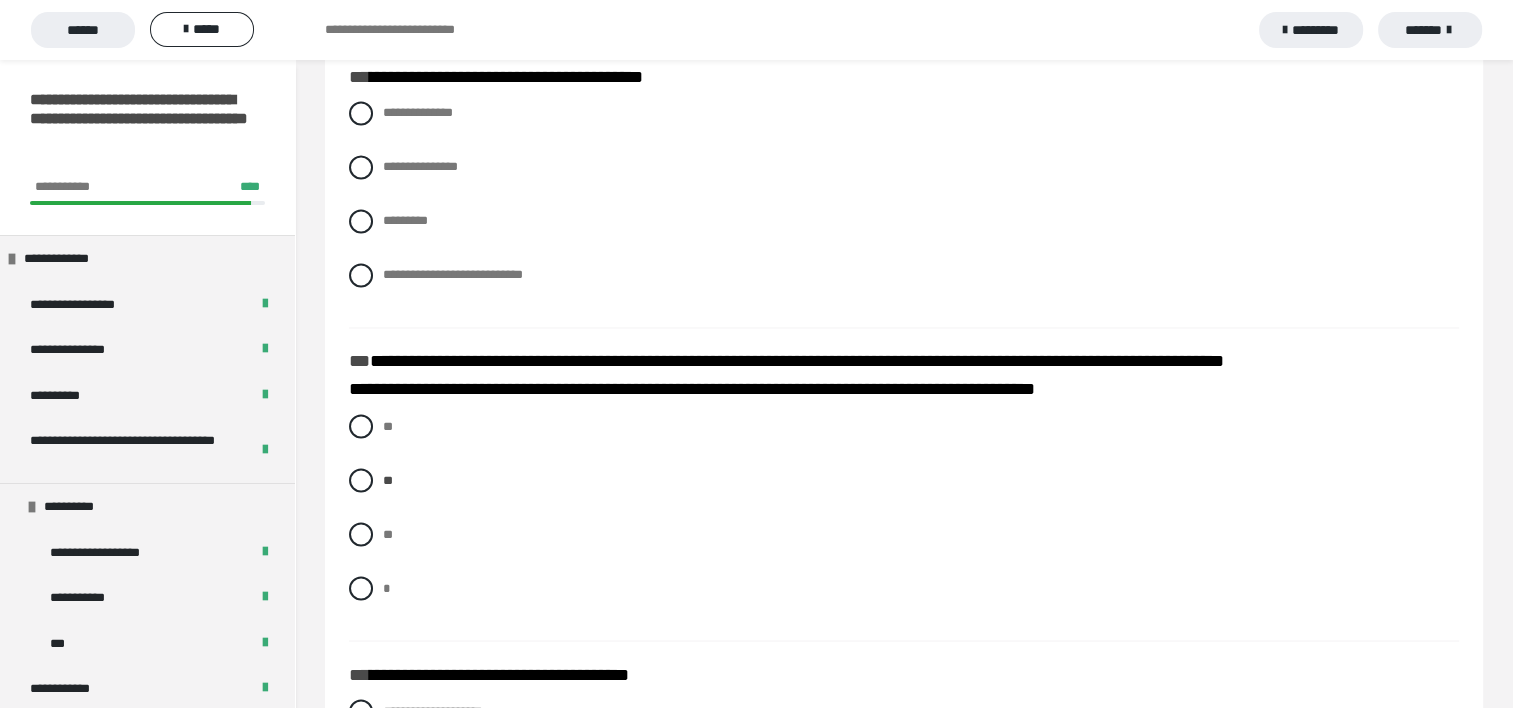 click on "**********" at bounding box center [904, -1004] 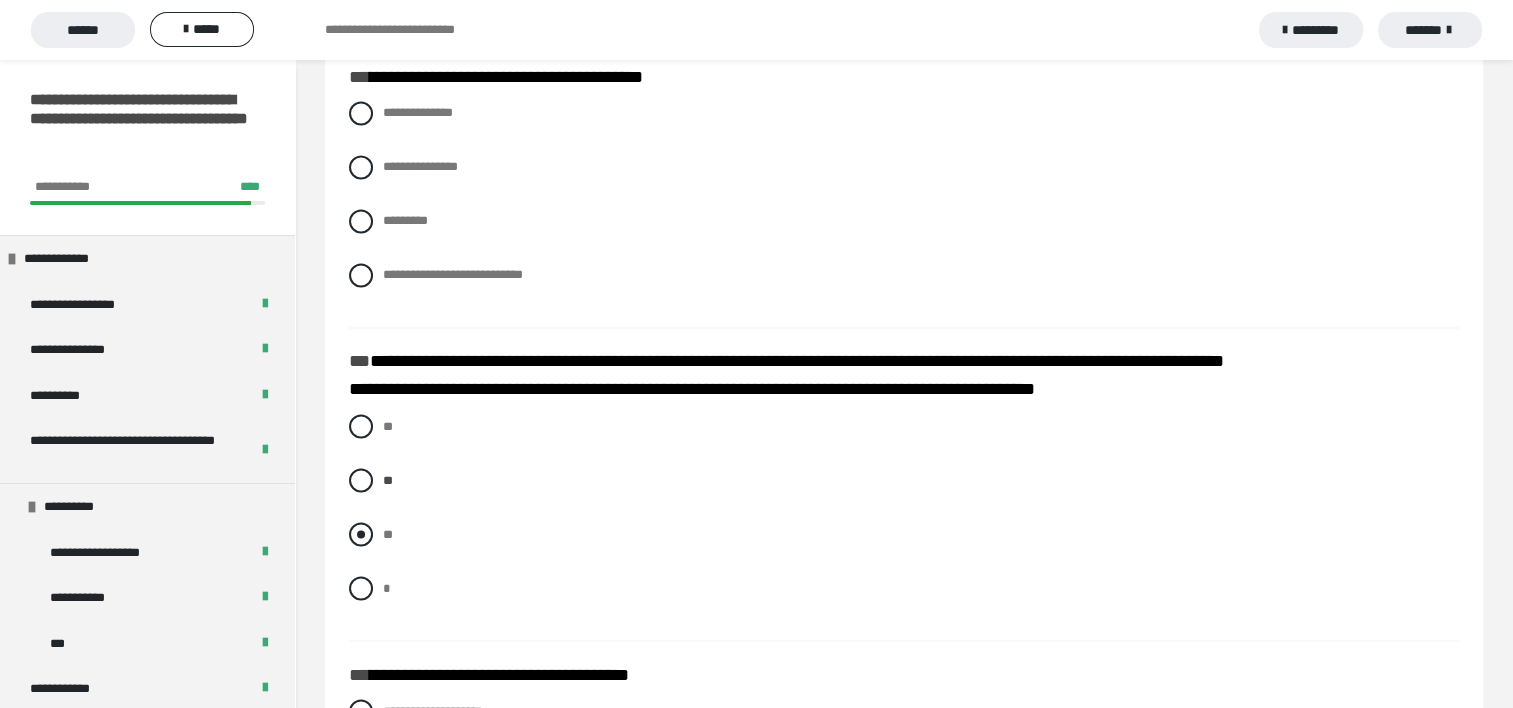 click at bounding box center (361, 534) 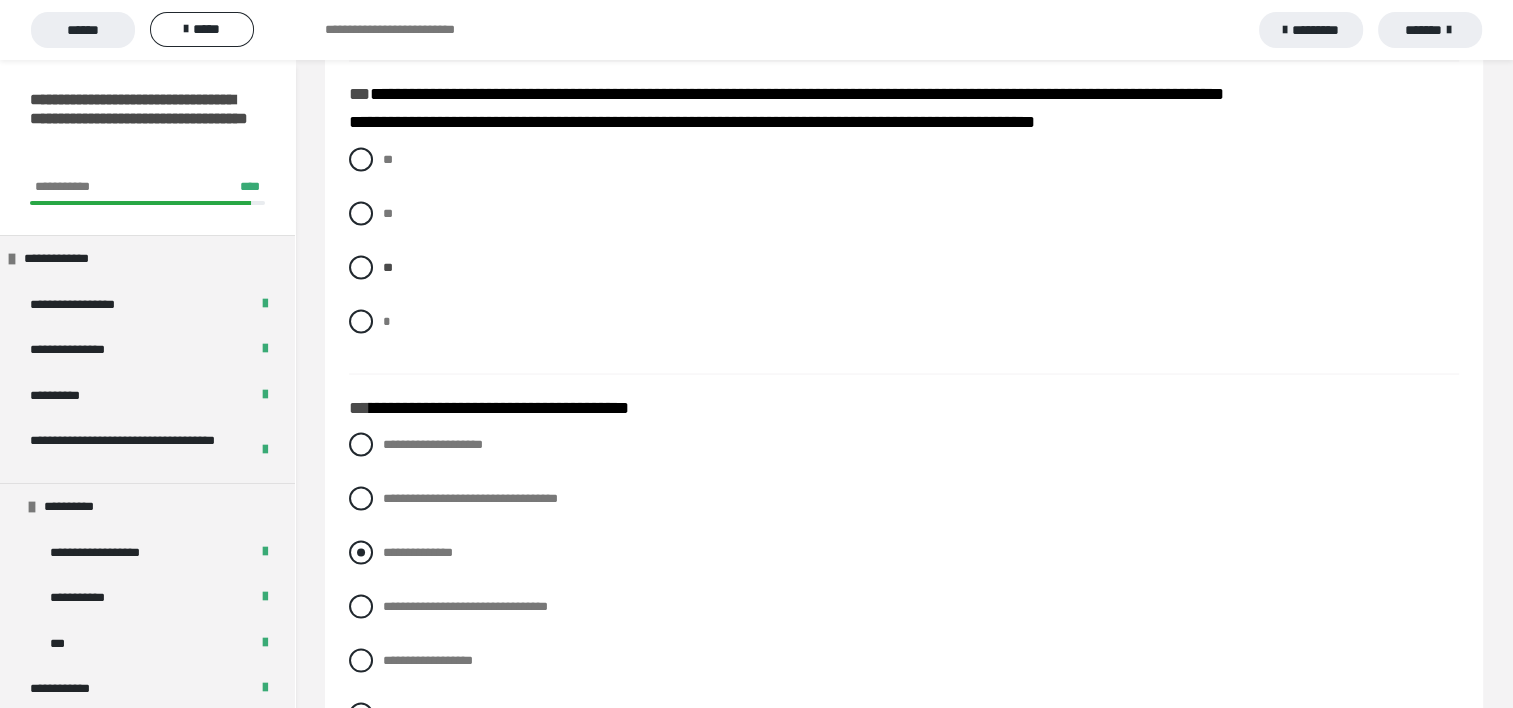 scroll, scrollTop: 3800, scrollLeft: 0, axis: vertical 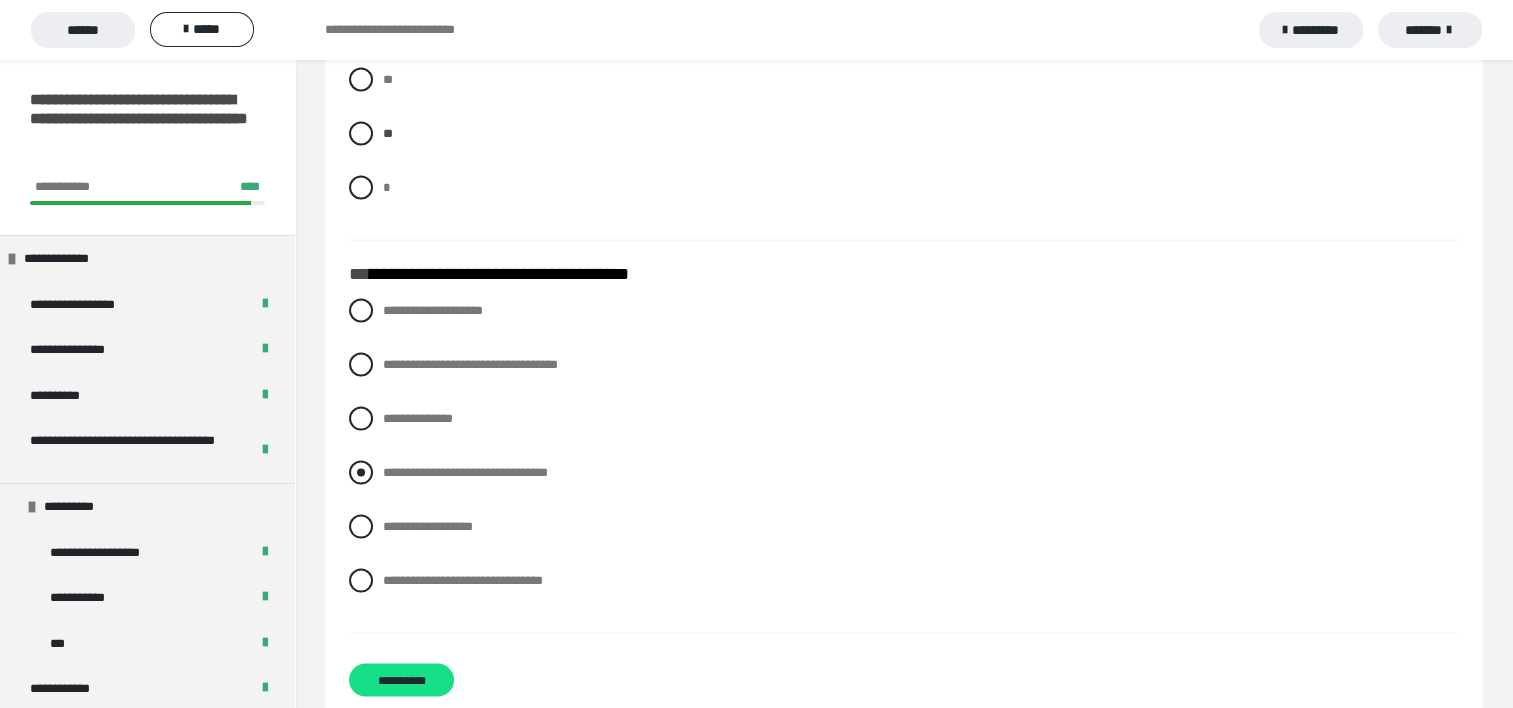 click at bounding box center (361, 473) 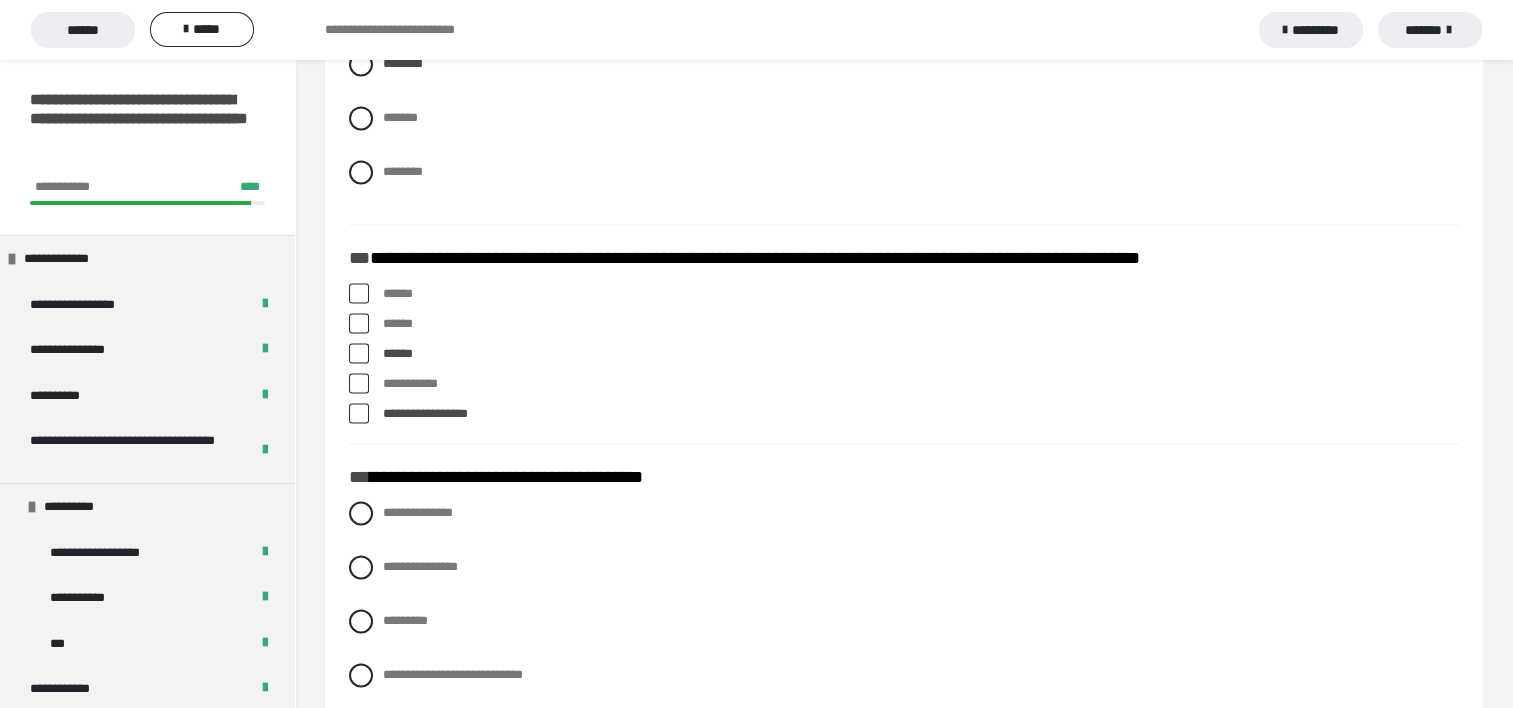 scroll, scrollTop: 3300, scrollLeft: 0, axis: vertical 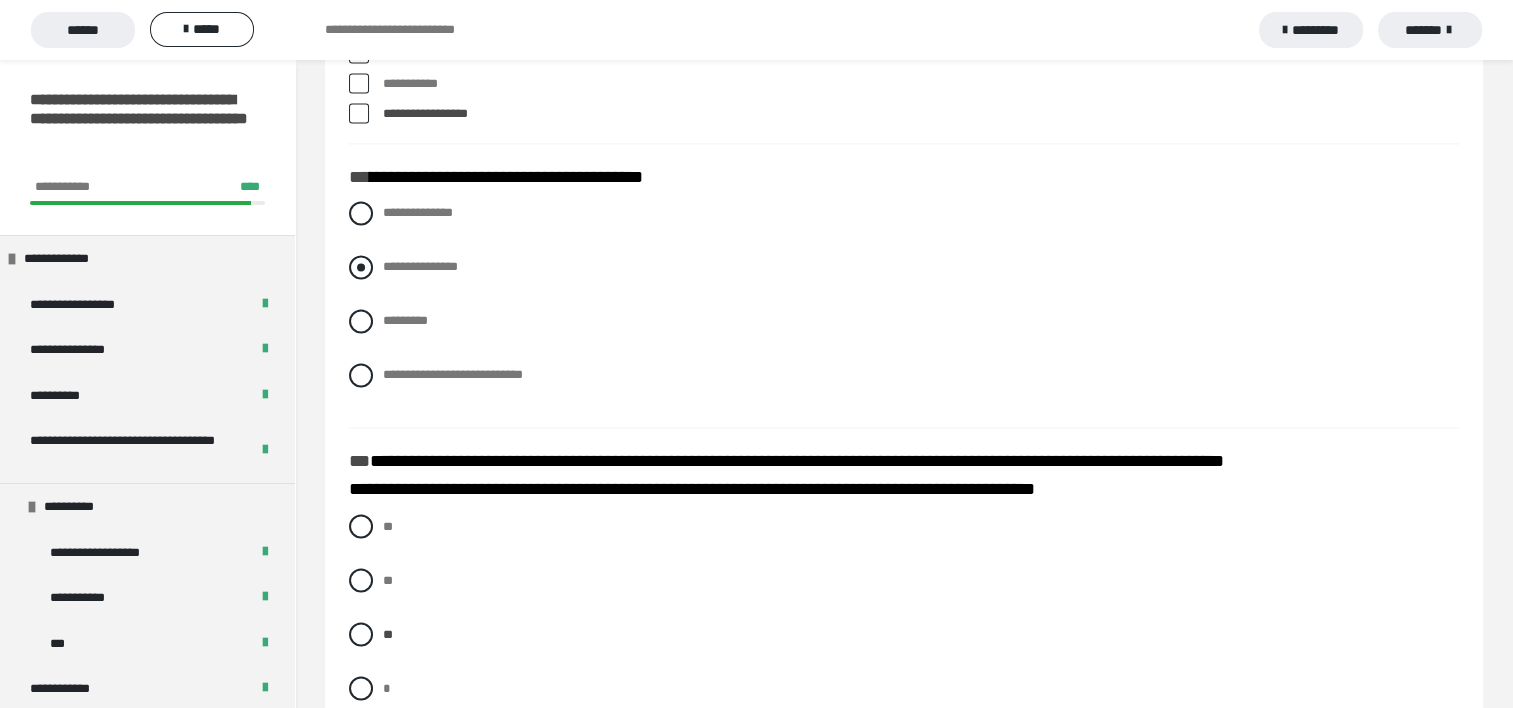 click at bounding box center [361, 267] 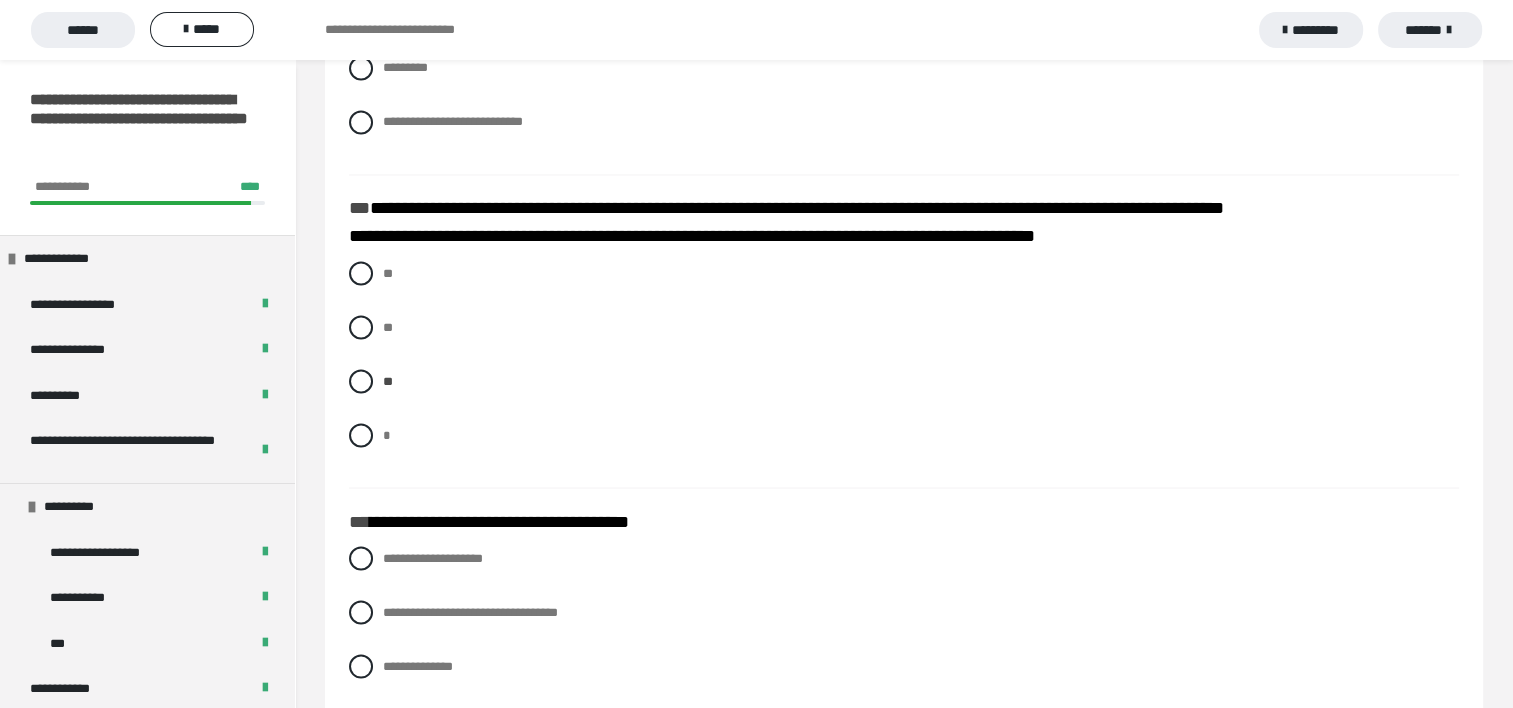 scroll, scrollTop: 3845, scrollLeft: 0, axis: vertical 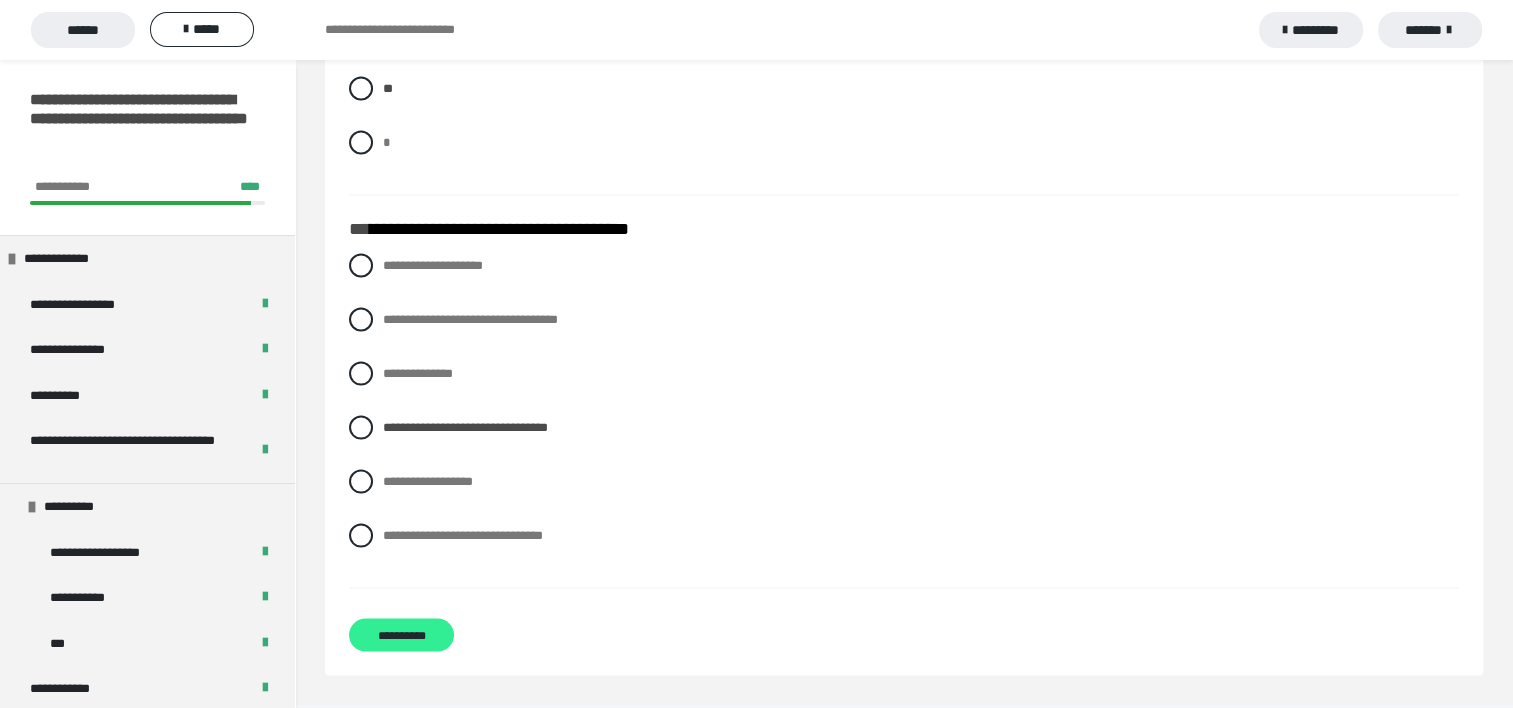 click on "**********" at bounding box center (401, 635) 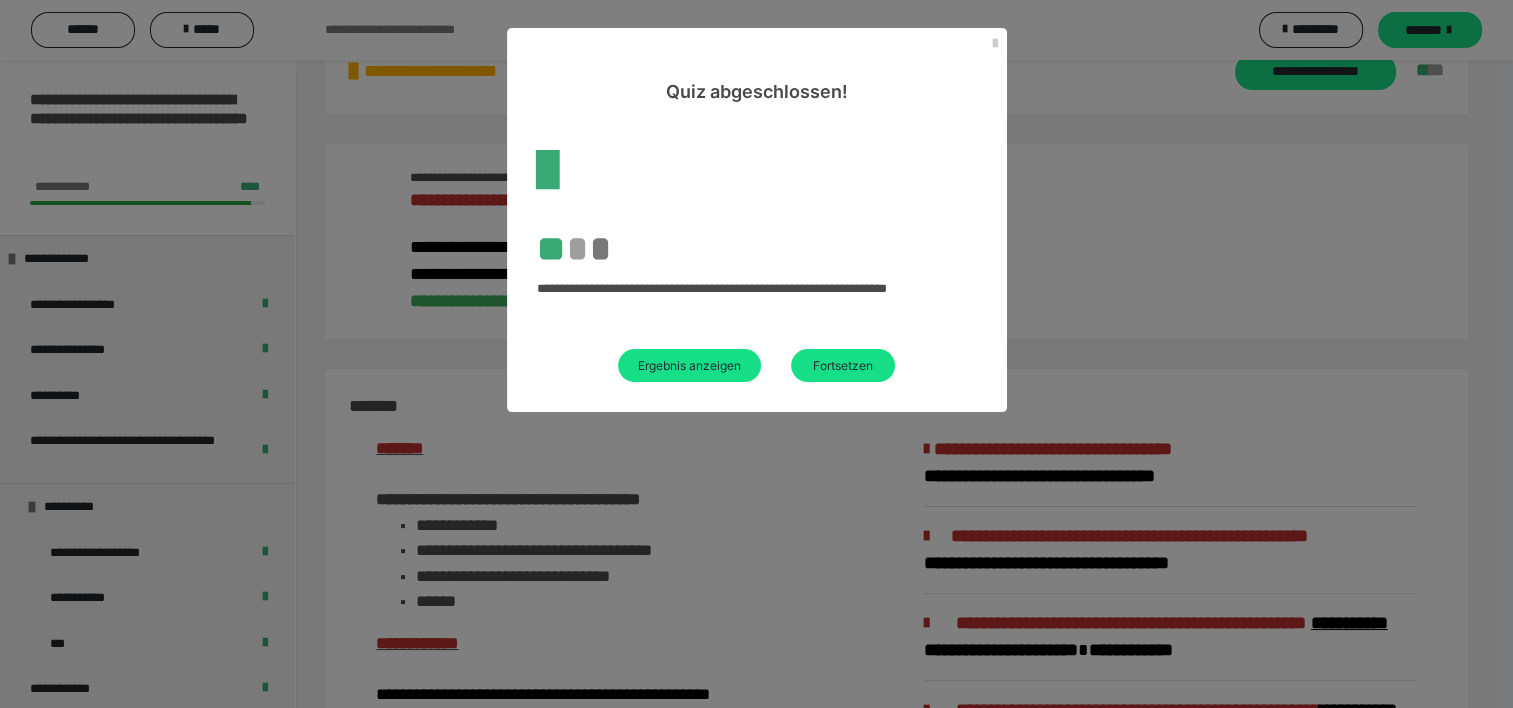 scroll, scrollTop: 2480, scrollLeft: 0, axis: vertical 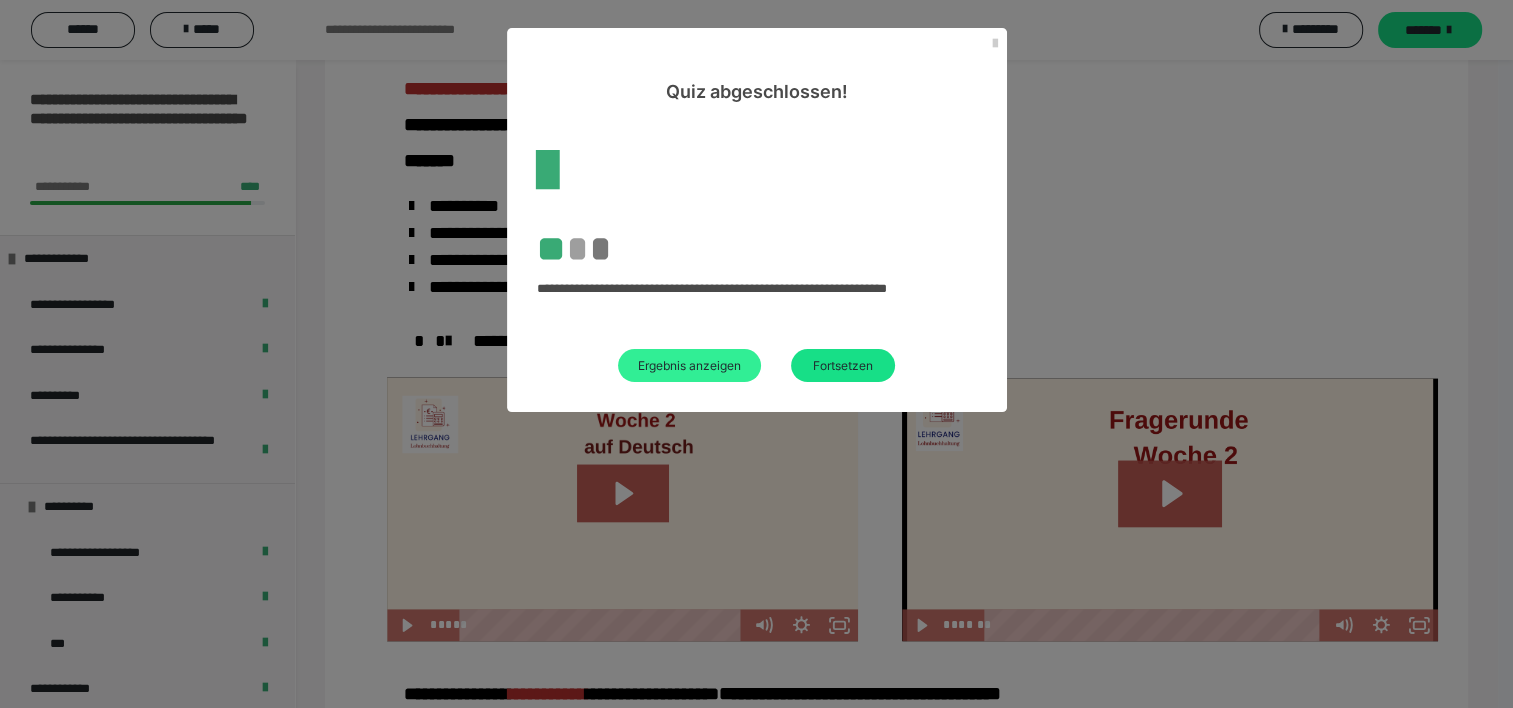 click on "Ergebnis anzeigen" at bounding box center [689, 365] 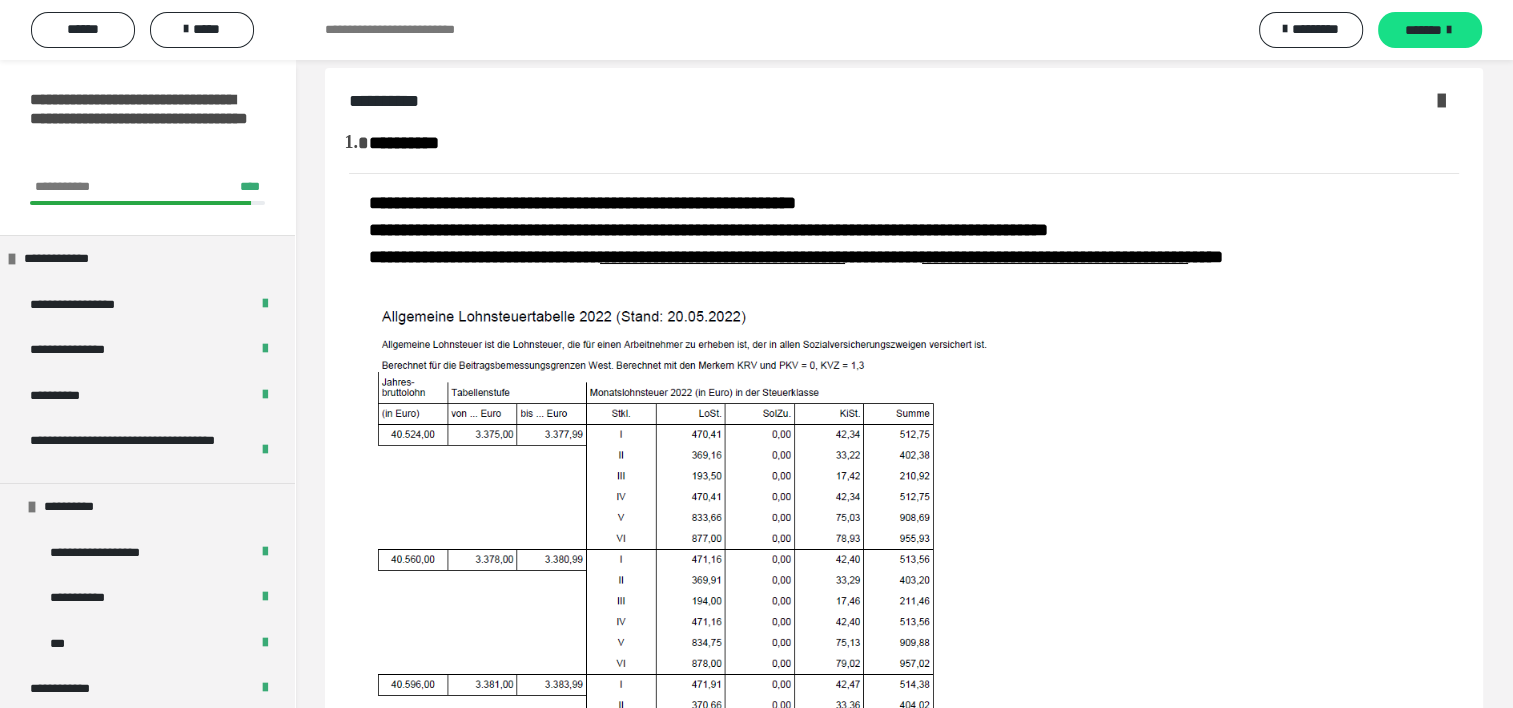 scroll, scrollTop: 0, scrollLeft: 0, axis: both 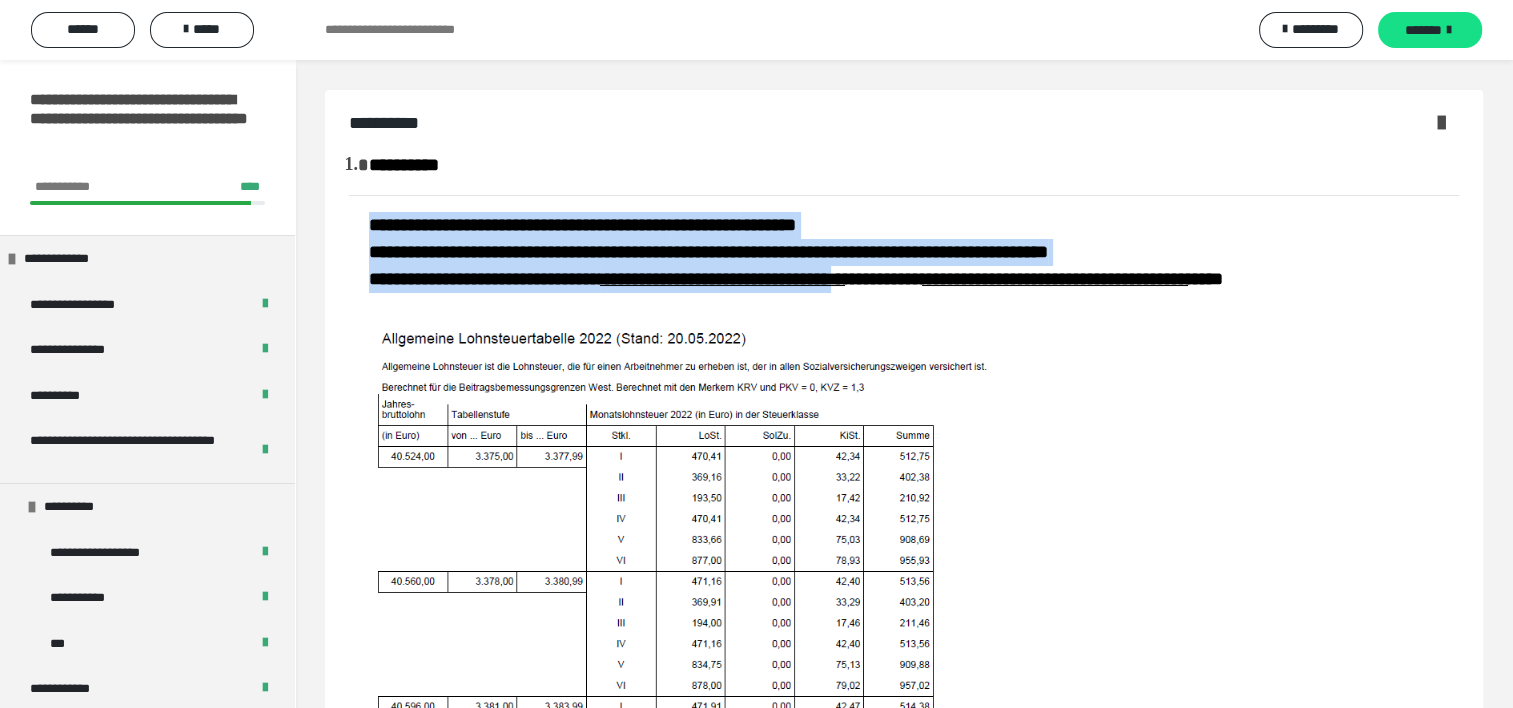 drag, startPoint x: 364, startPoint y: 229, endPoint x: 945, endPoint y: 285, distance: 583.69257 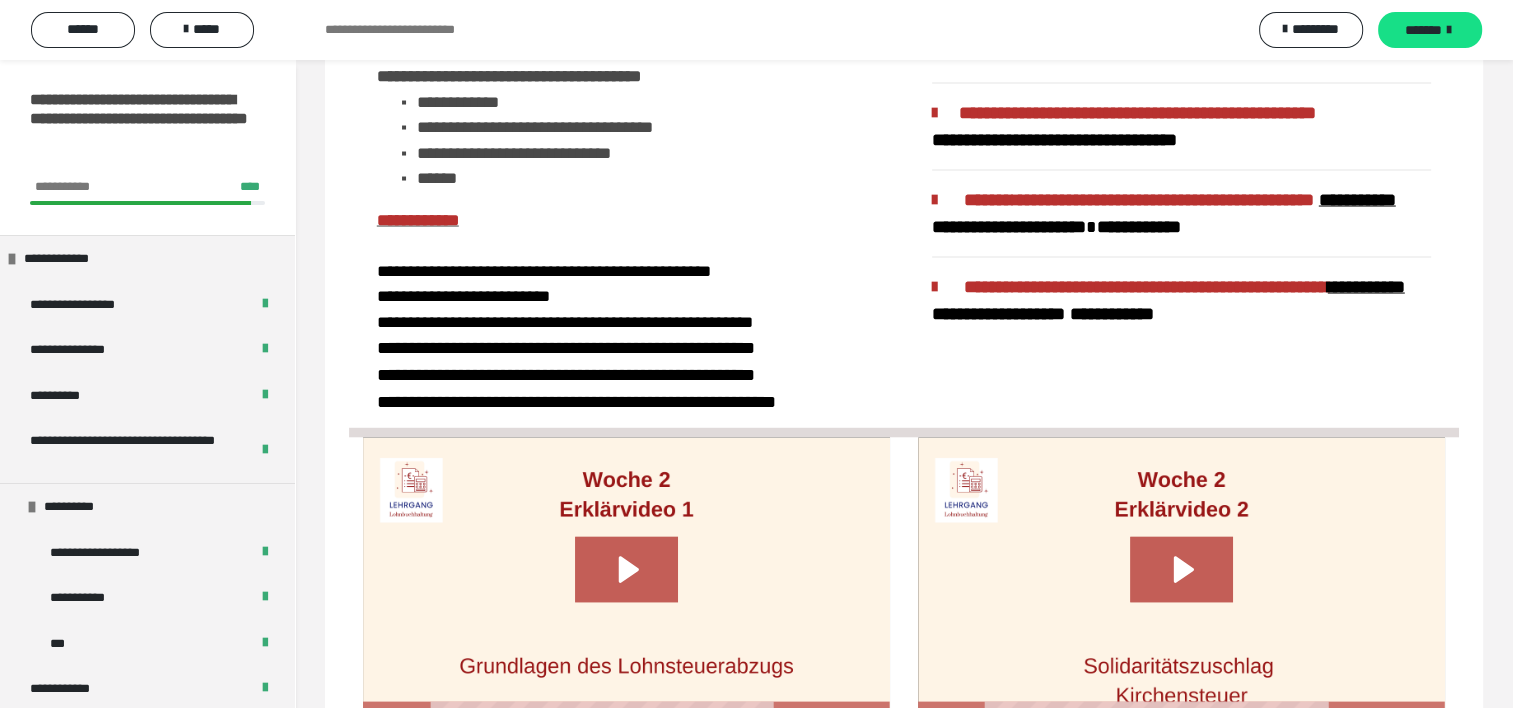scroll, scrollTop: 4100, scrollLeft: 0, axis: vertical 